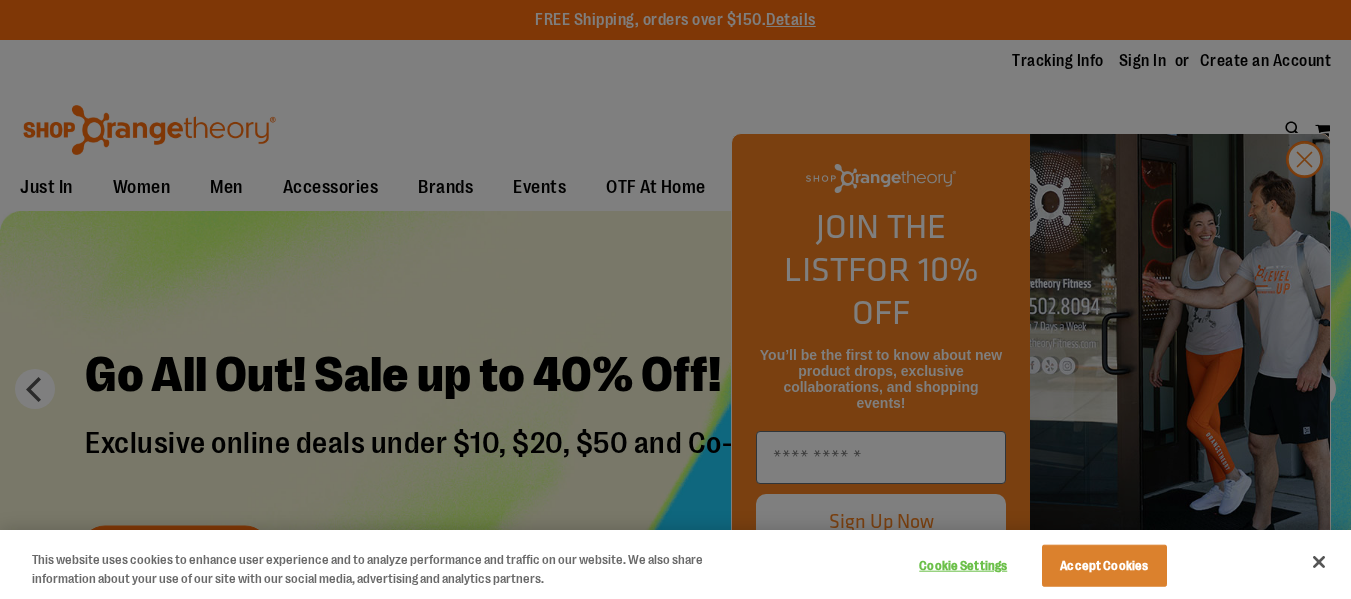 scroll, scrollTop: 0, scrollLeft: 0, axis: both 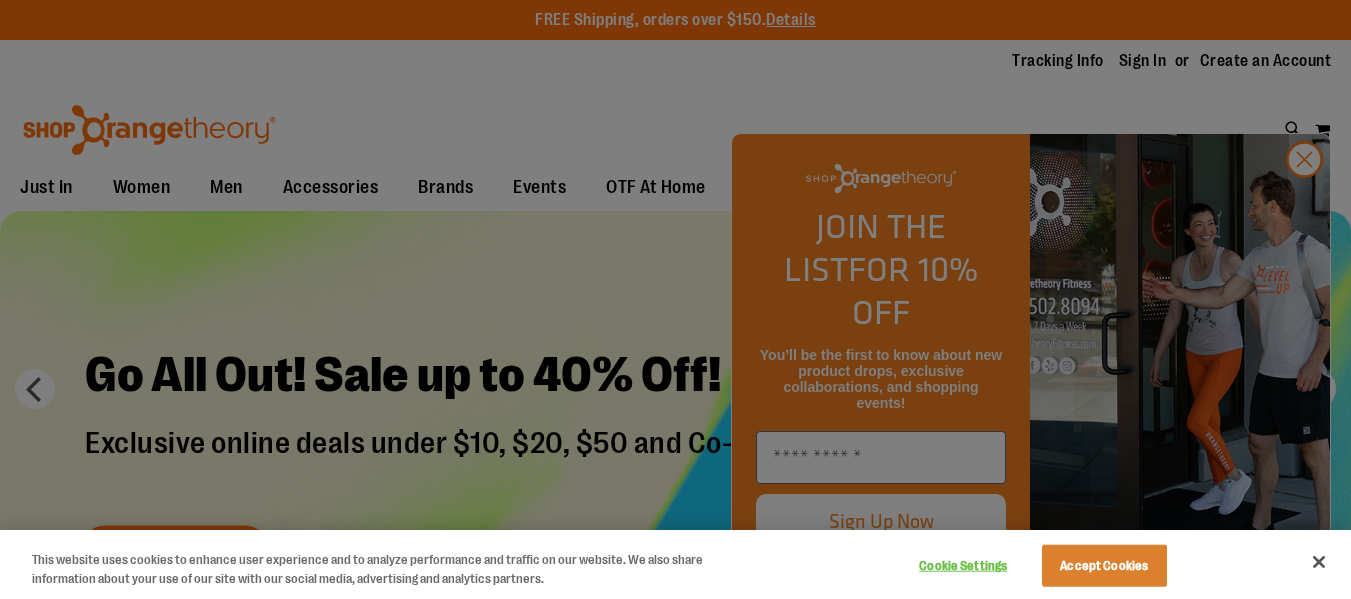 click at bounding box center (675, 299) 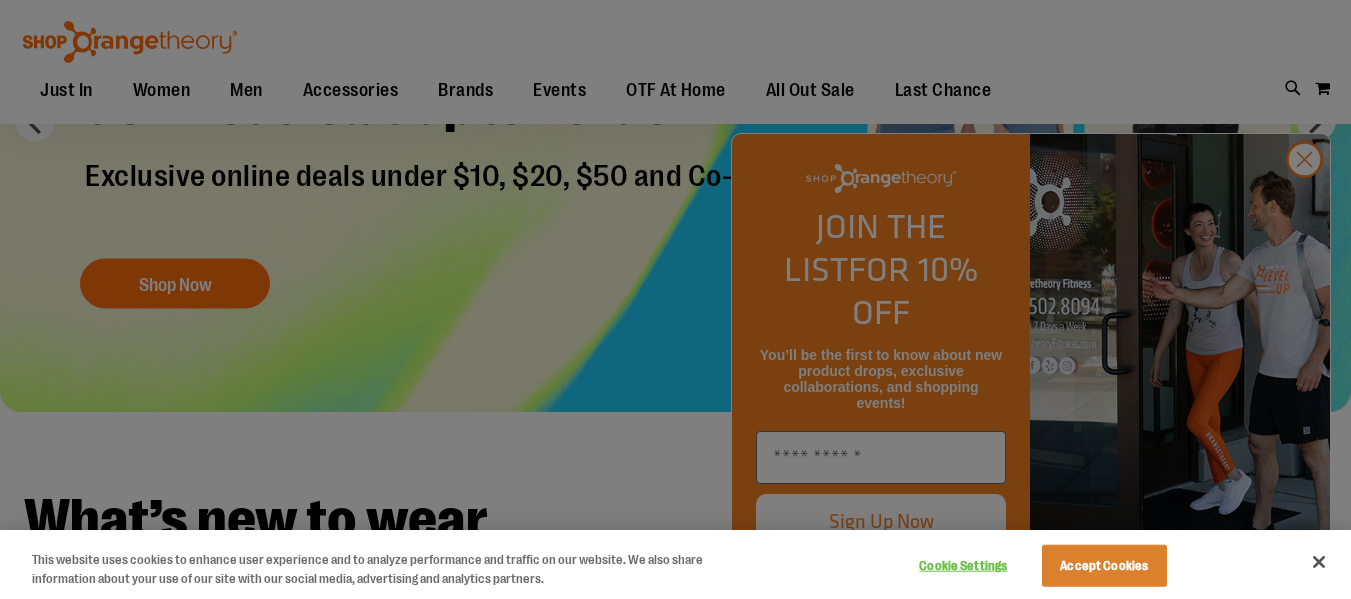 scroll, scrollTop: 399, scrollLeft: 0, axis: vertical 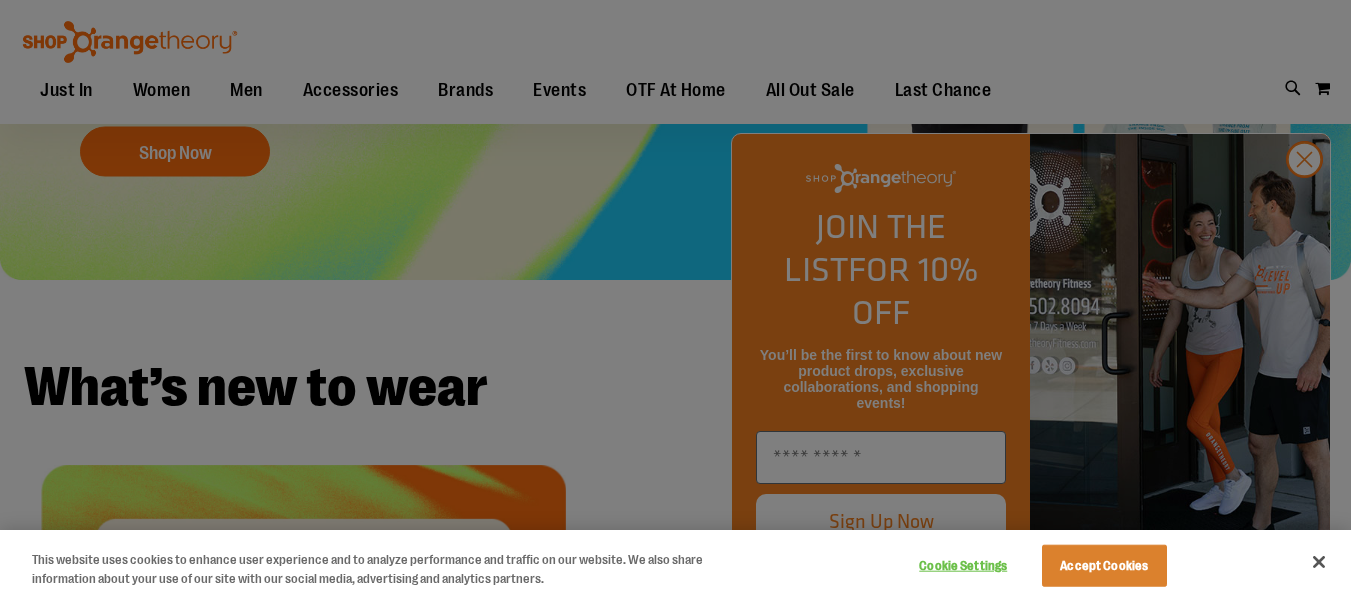 click at bounding box center [675, 299] 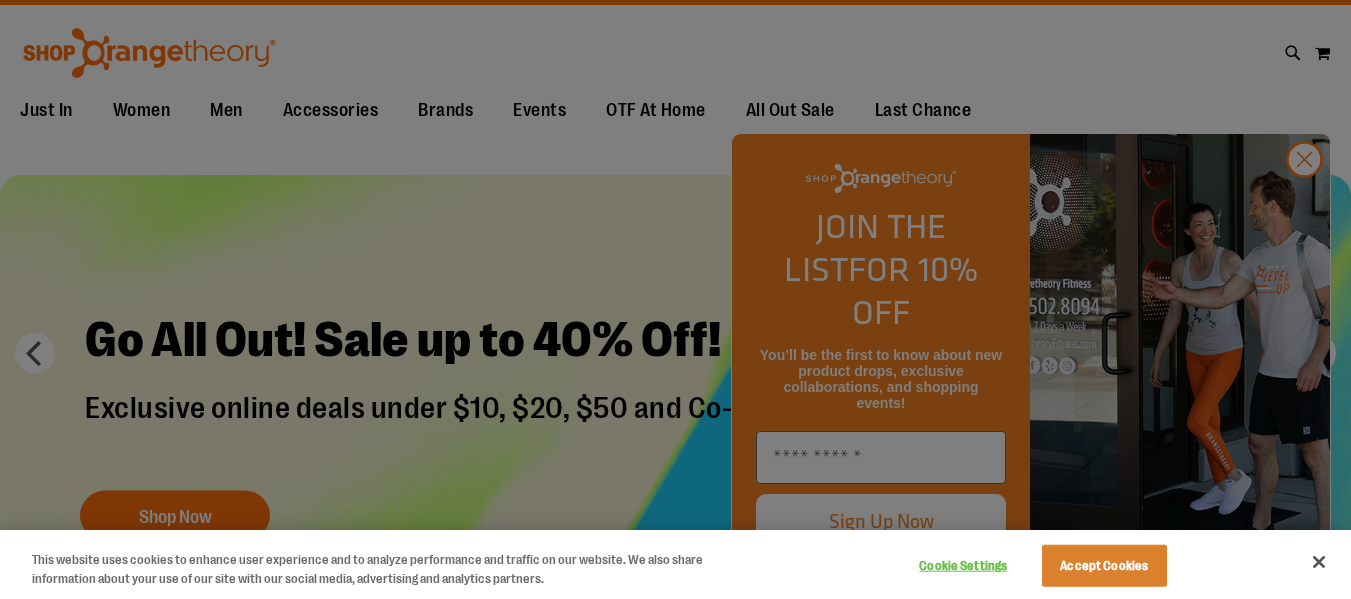 scroll, scrollTop: 0, scrollLeft: 0, axis: both 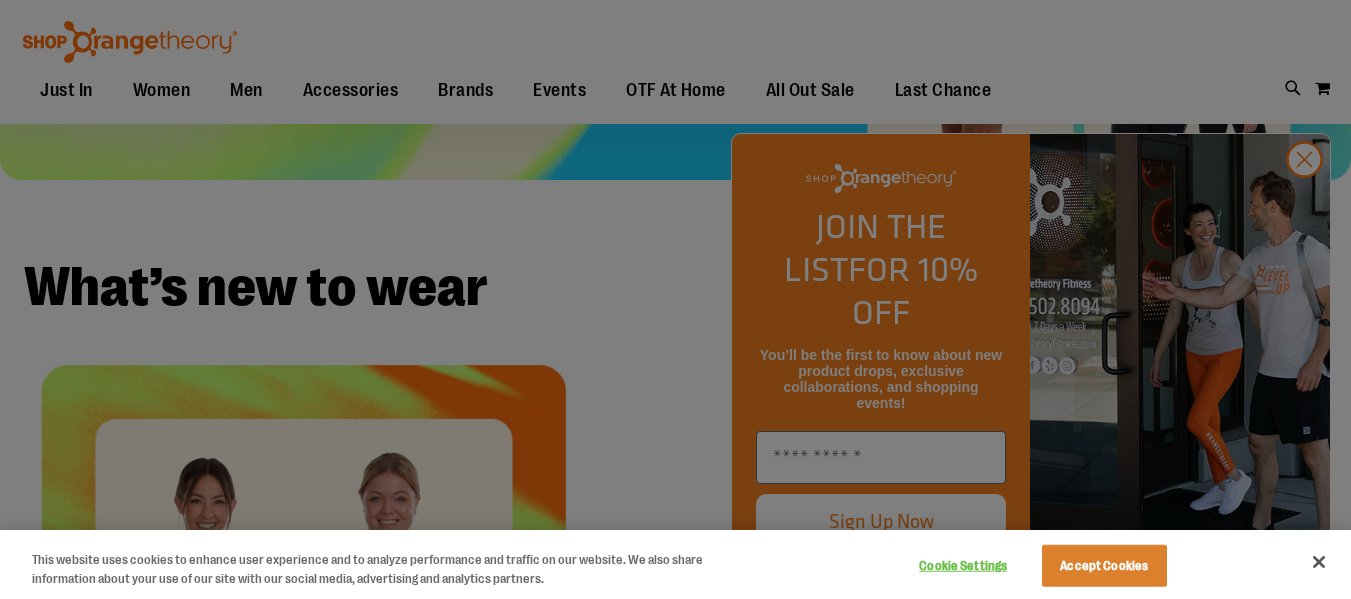 click at bounding box center (675, 299) 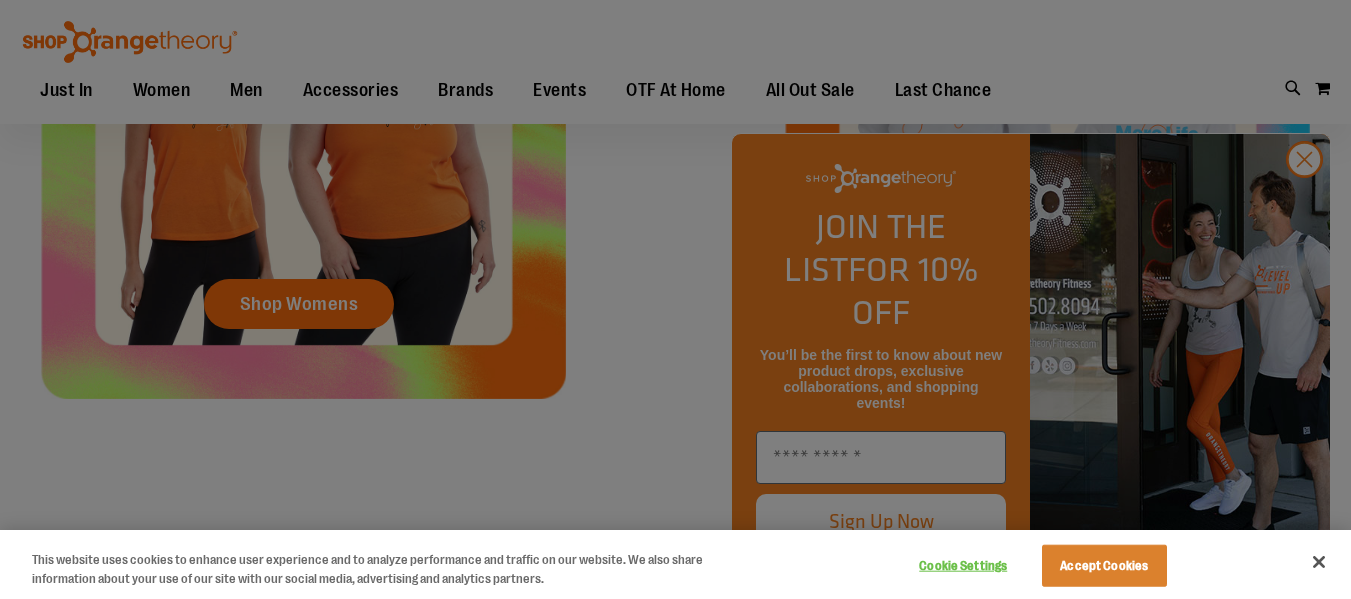 scroll, scrollTop: 999, scrollLeft: 0, axis: vertical 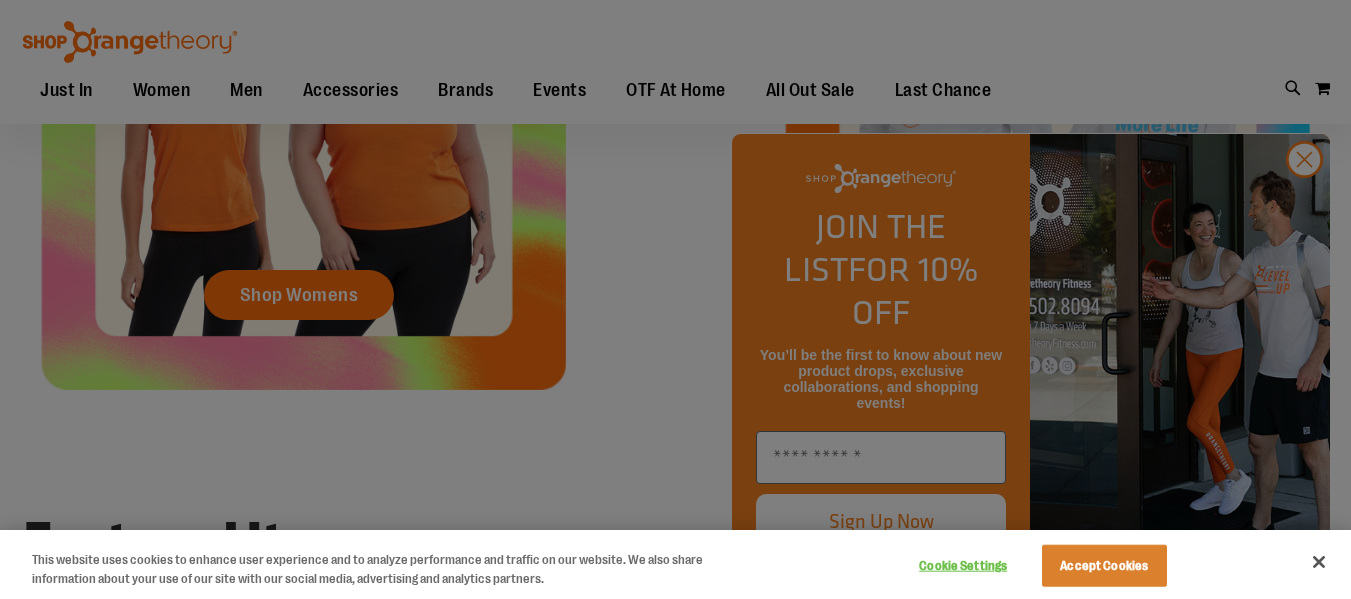 click at bounding box center [675, 299] 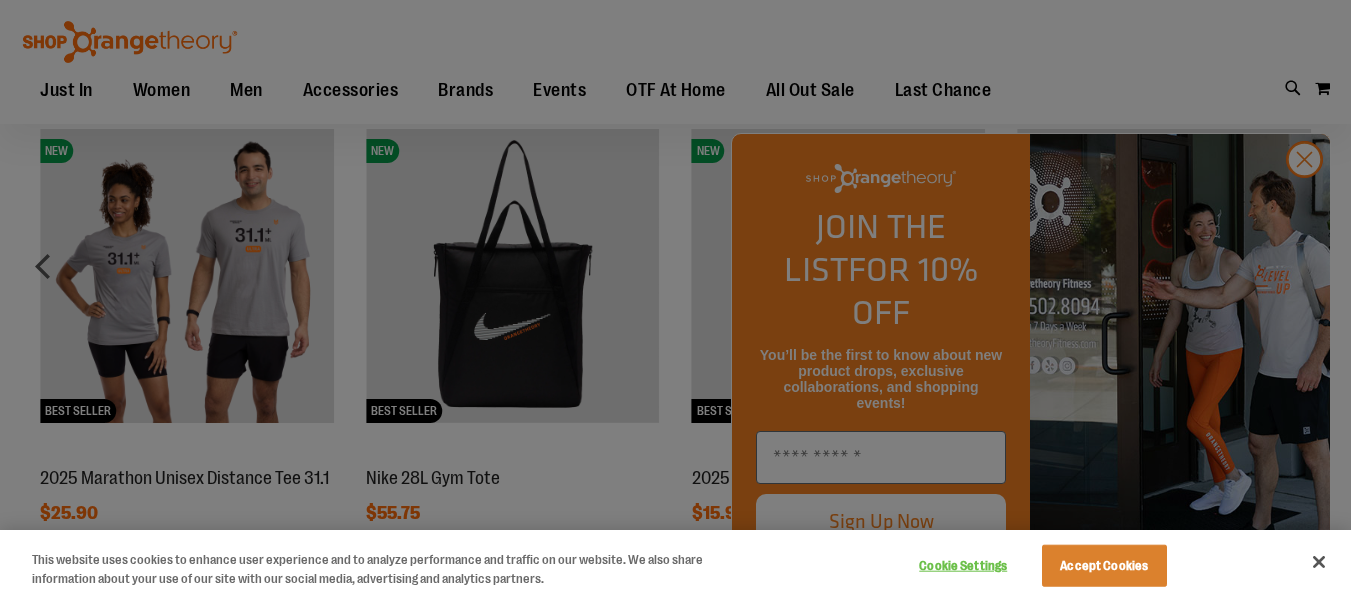 scroll, scrollTop: 1699, scrollLeft: 0, axis: vertical 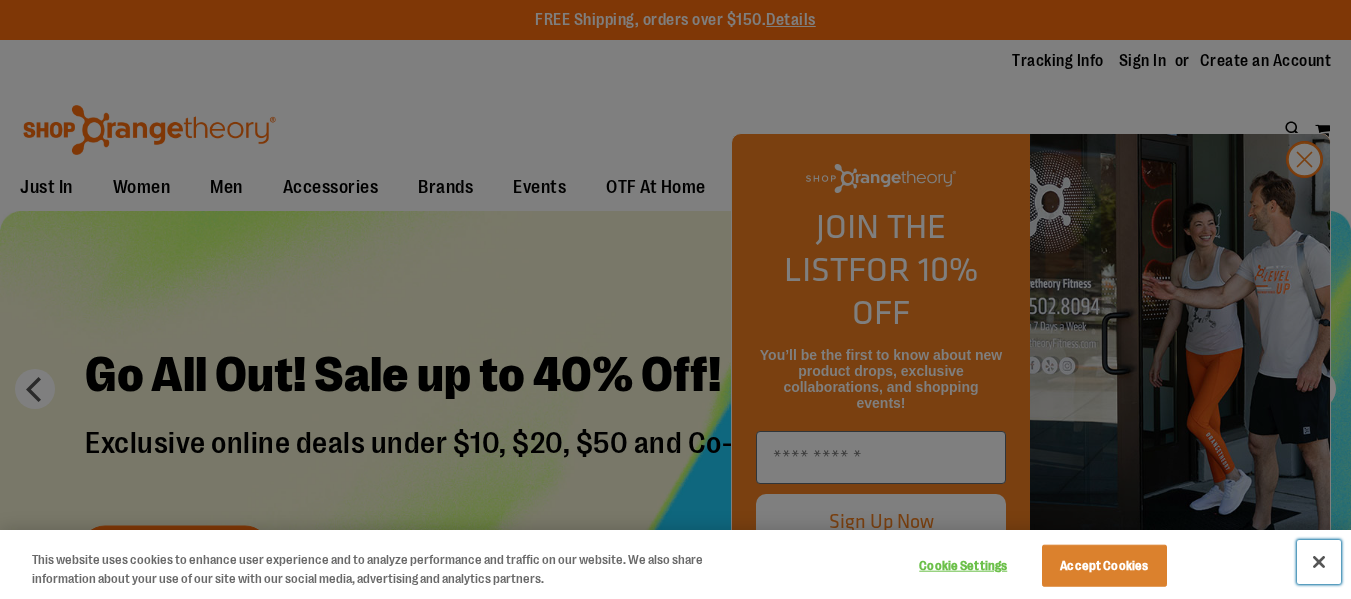 click at bounding box center (1319, 562) 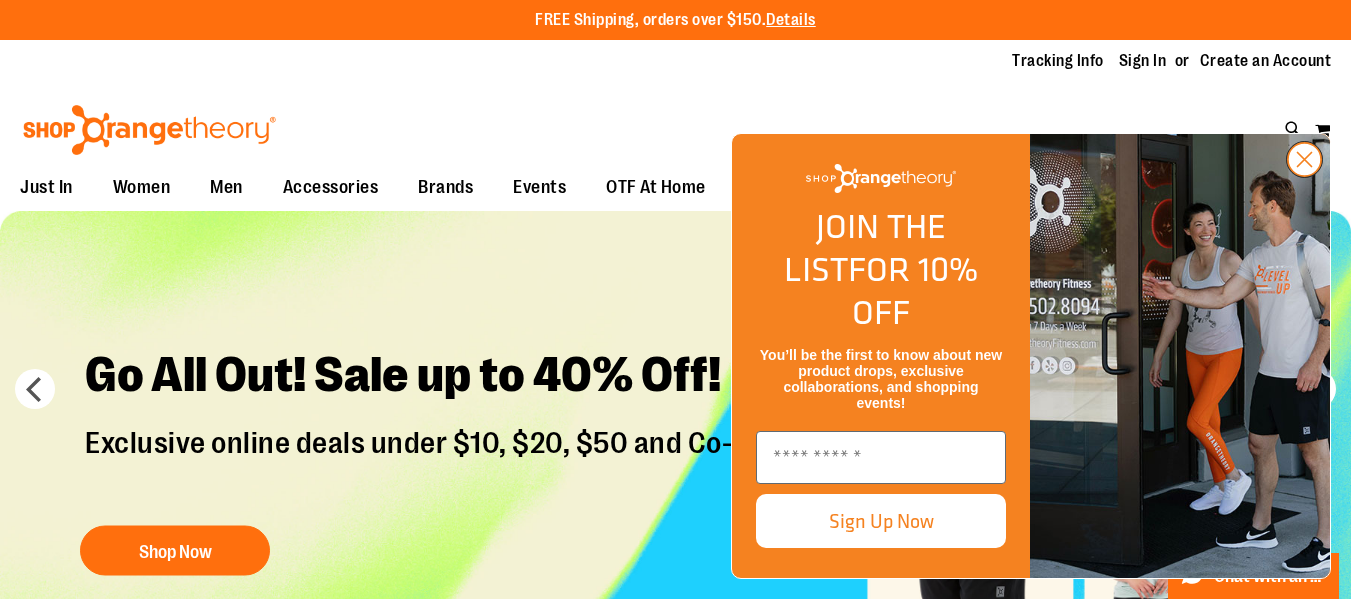 click 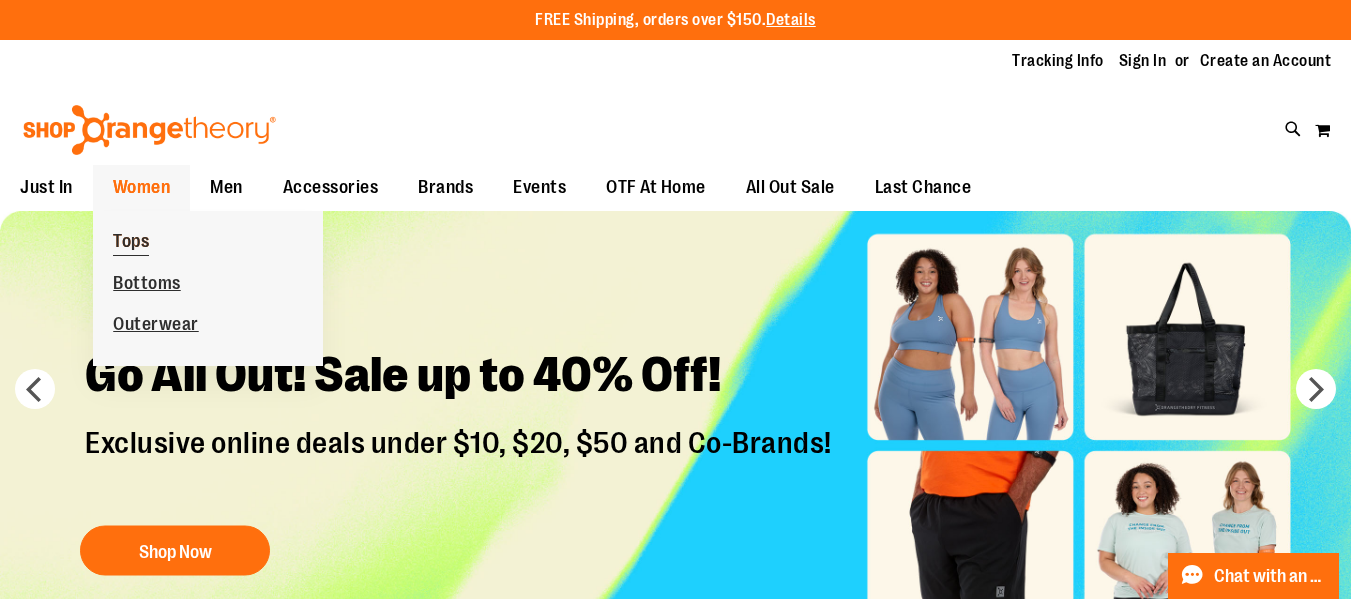 click on "Tops" at bounding box center [131, 243] 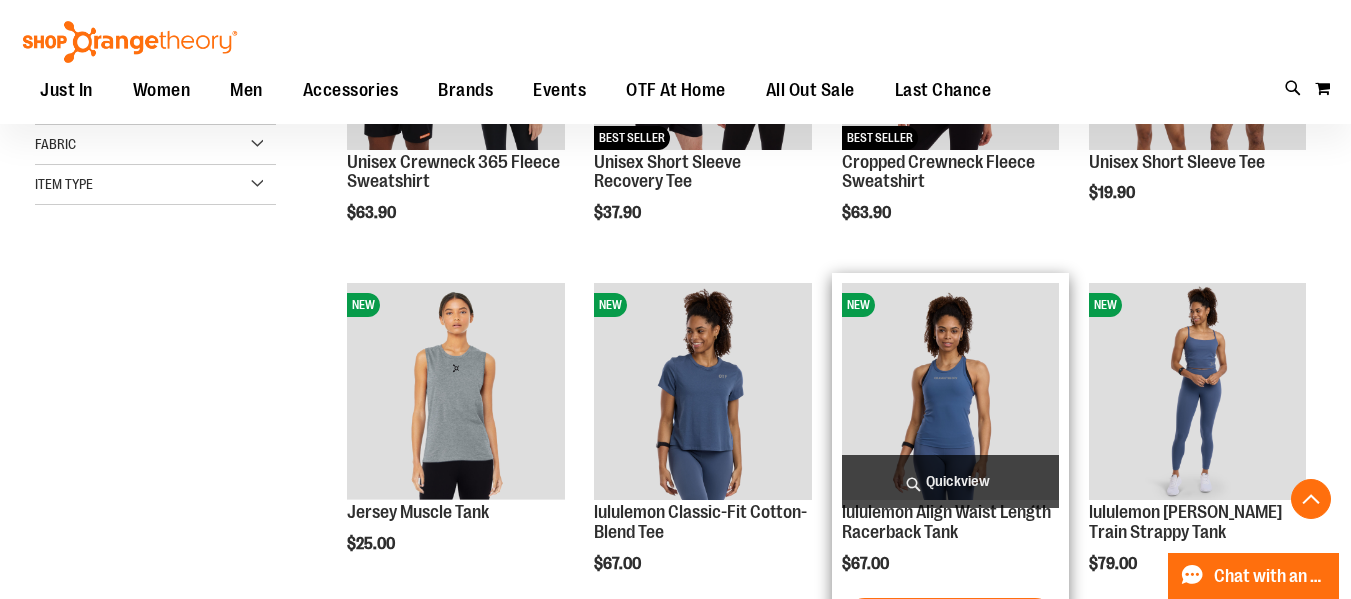 scroll, scrollTop: 499, scrollLeft: 0, axis: vertical 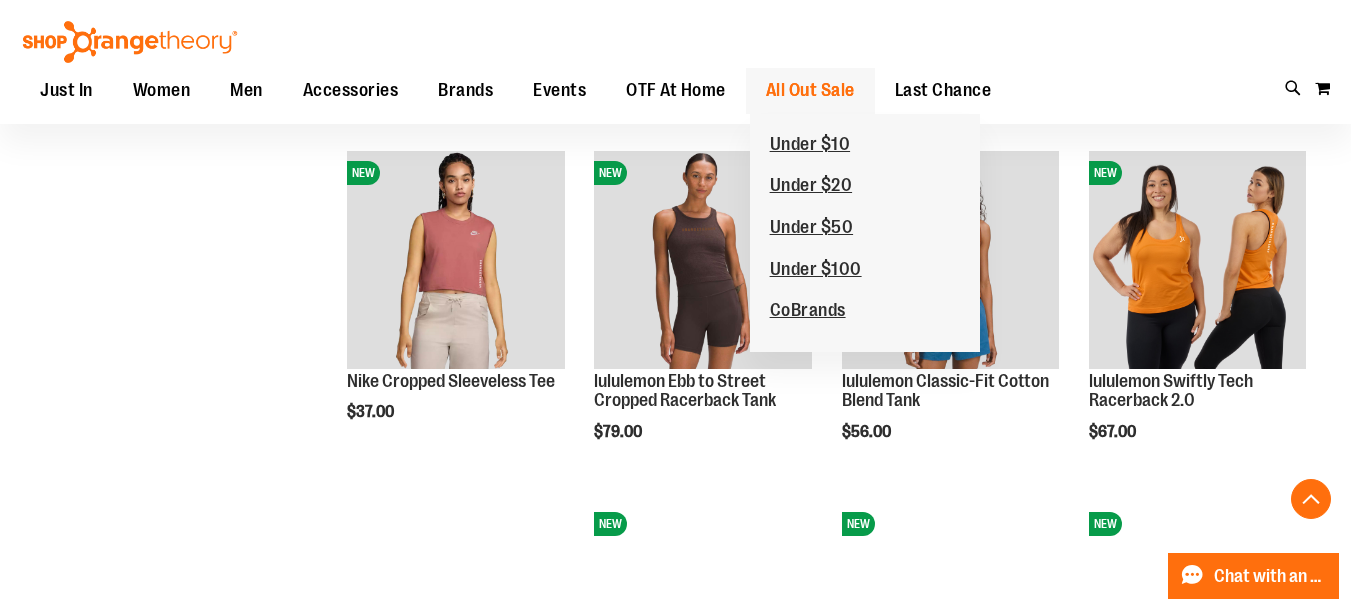 click on "All Out Sale" at bounding box center [810, 90] 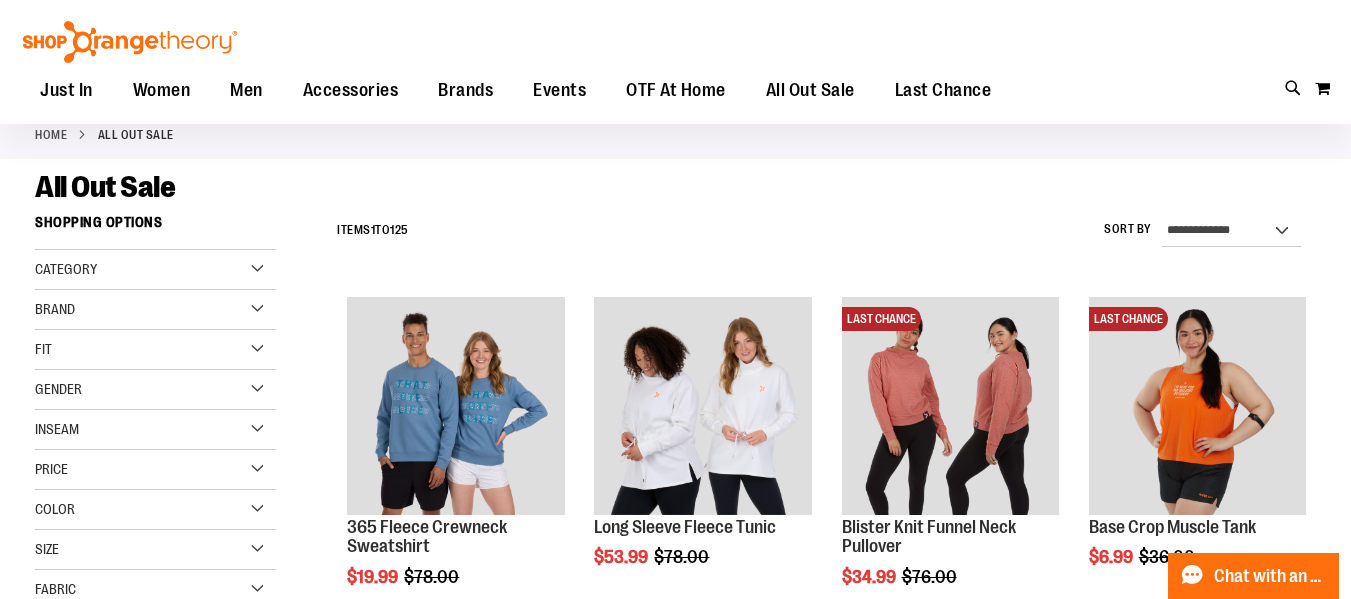 scroll, scrollTop: 199, scrollLeft: 0, axis: vertical 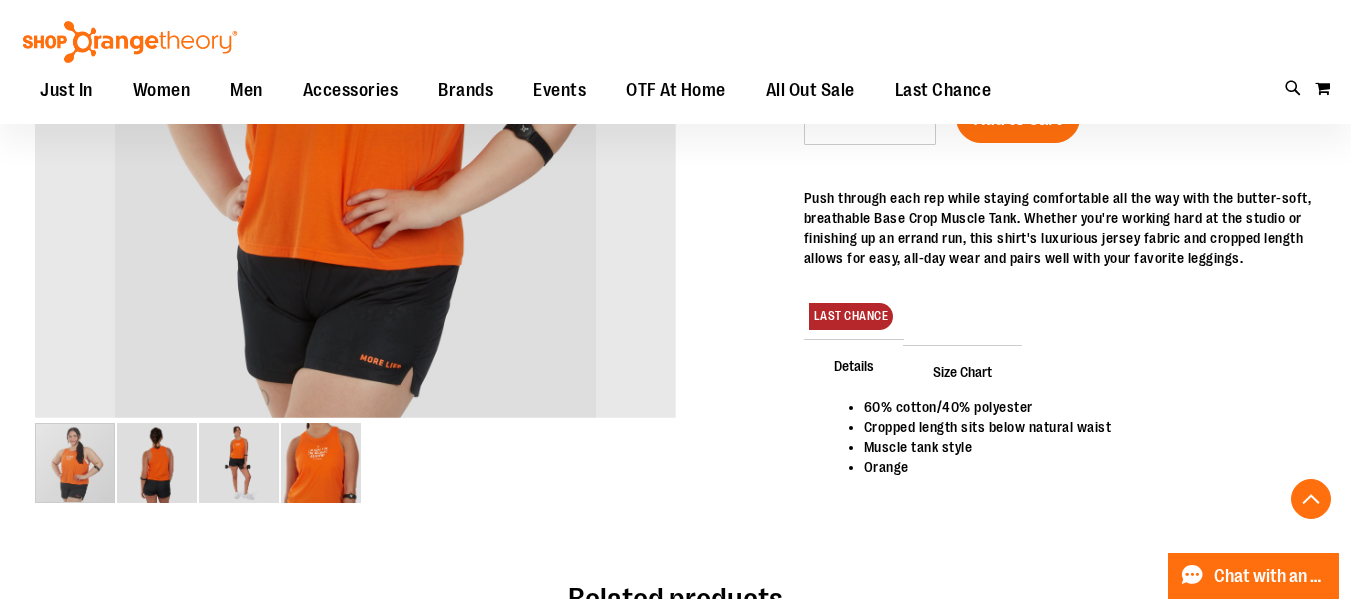 click at bounding box center [157, 463] 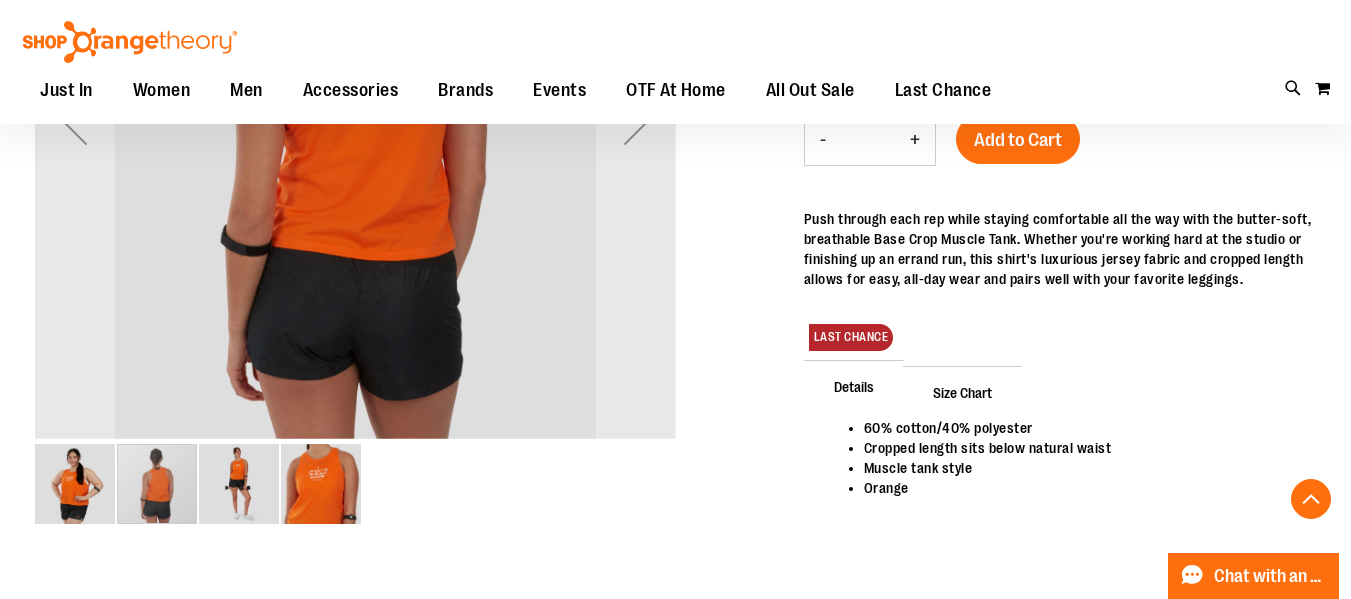 scroll, scrollTop: 499, scrollLeft: 0, axis: vertical 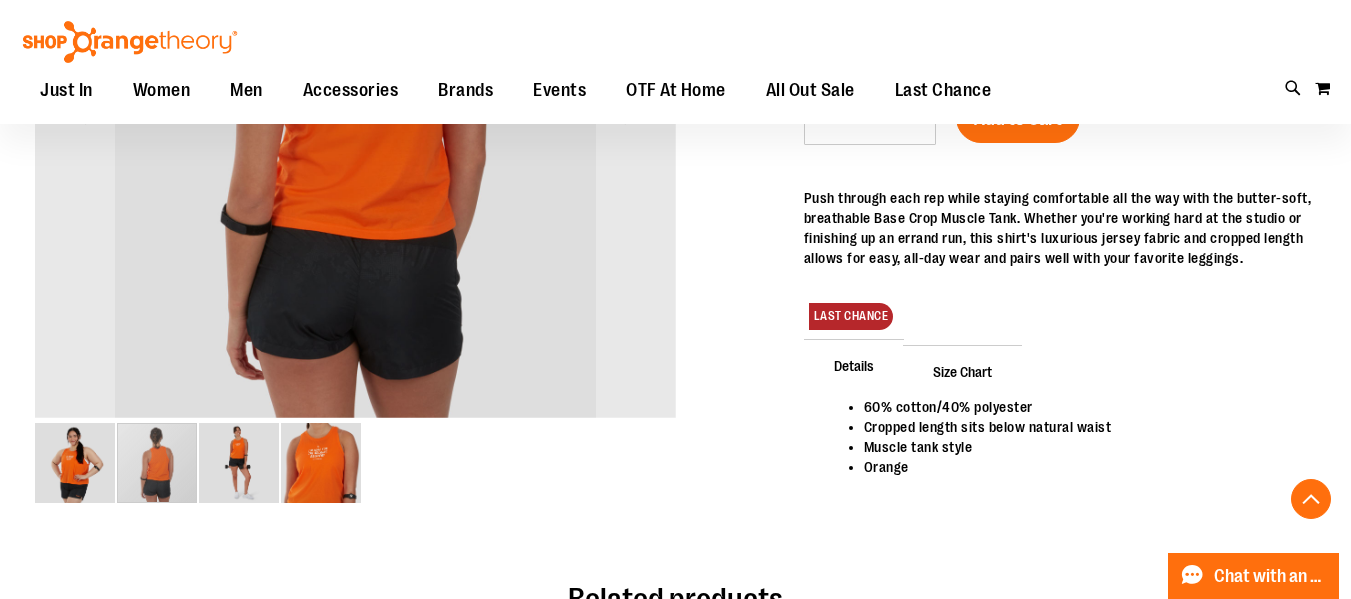 click at bounding box center [239, 463] 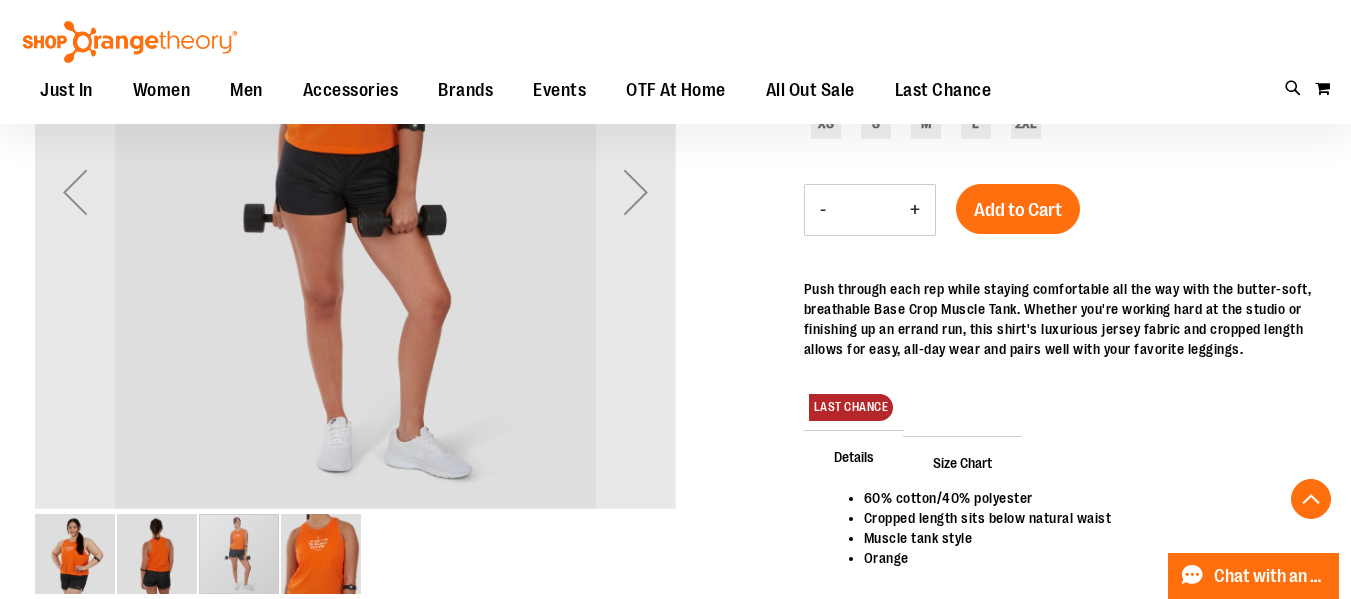 scroll, scrollTop: 499, scrollLeft: 0, axis: vertical 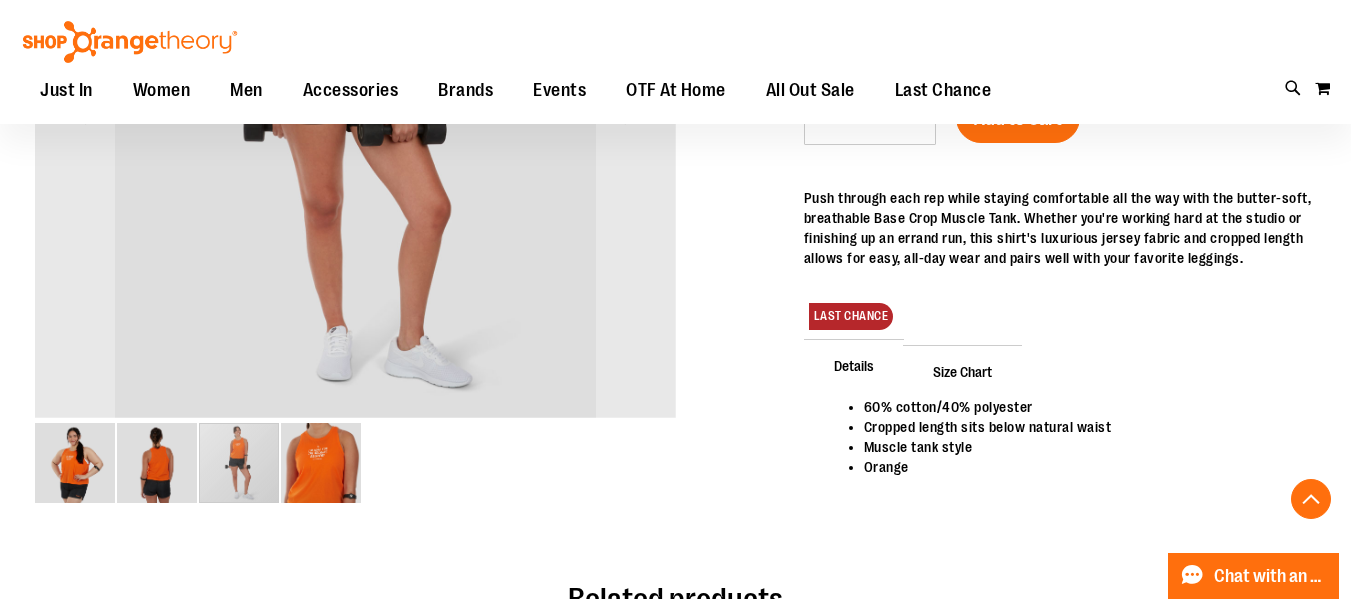 click at bounding box center (321, 463) 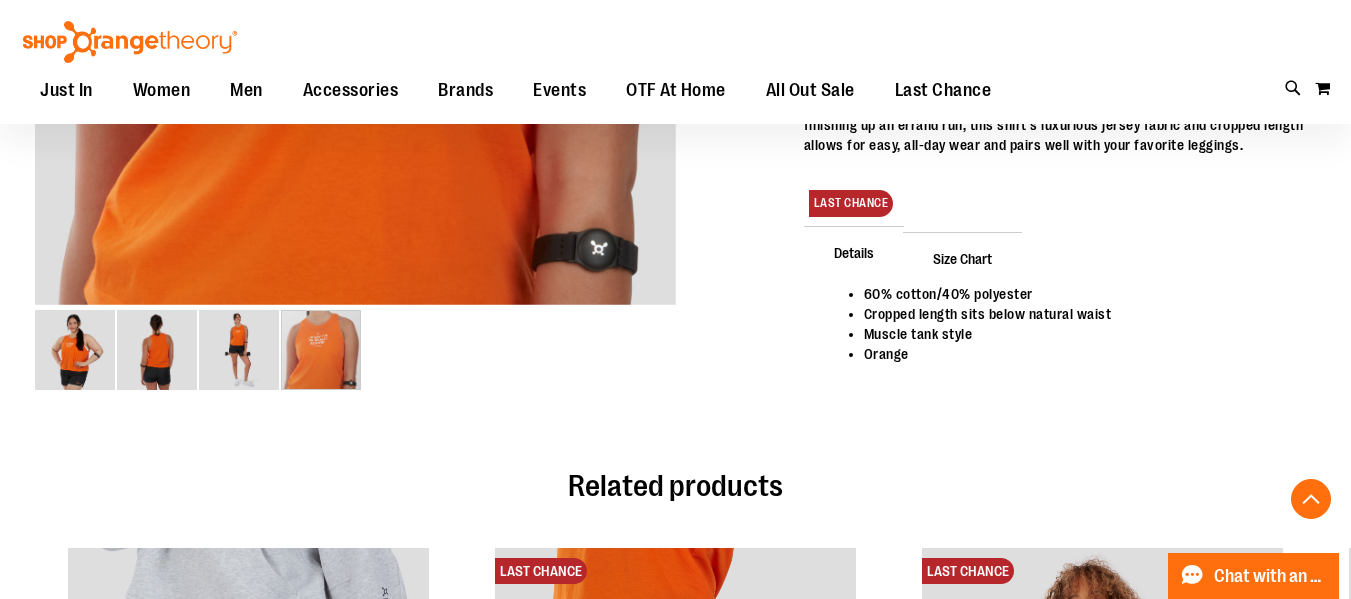 scroll, scrollTop: 499, scrollLeft: 0, axis: vertical 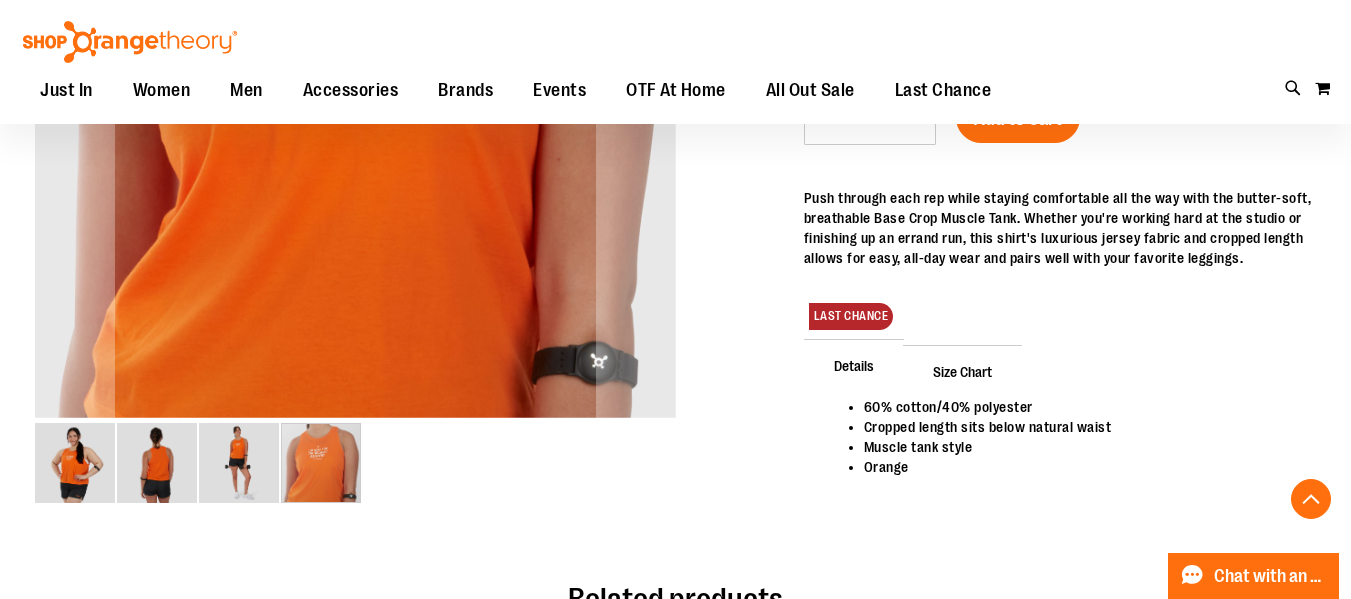 click at bounding box center [75, 463] 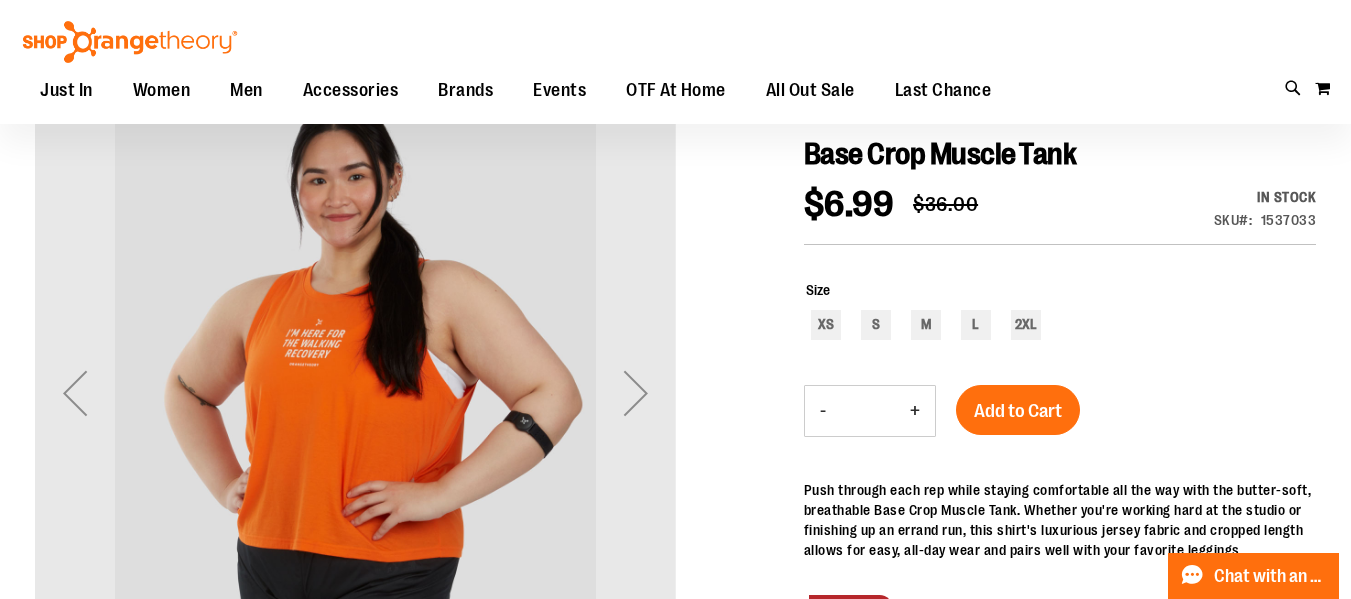 scroll, scrollTop: 199, scrollLeft: 0, axis: vertical 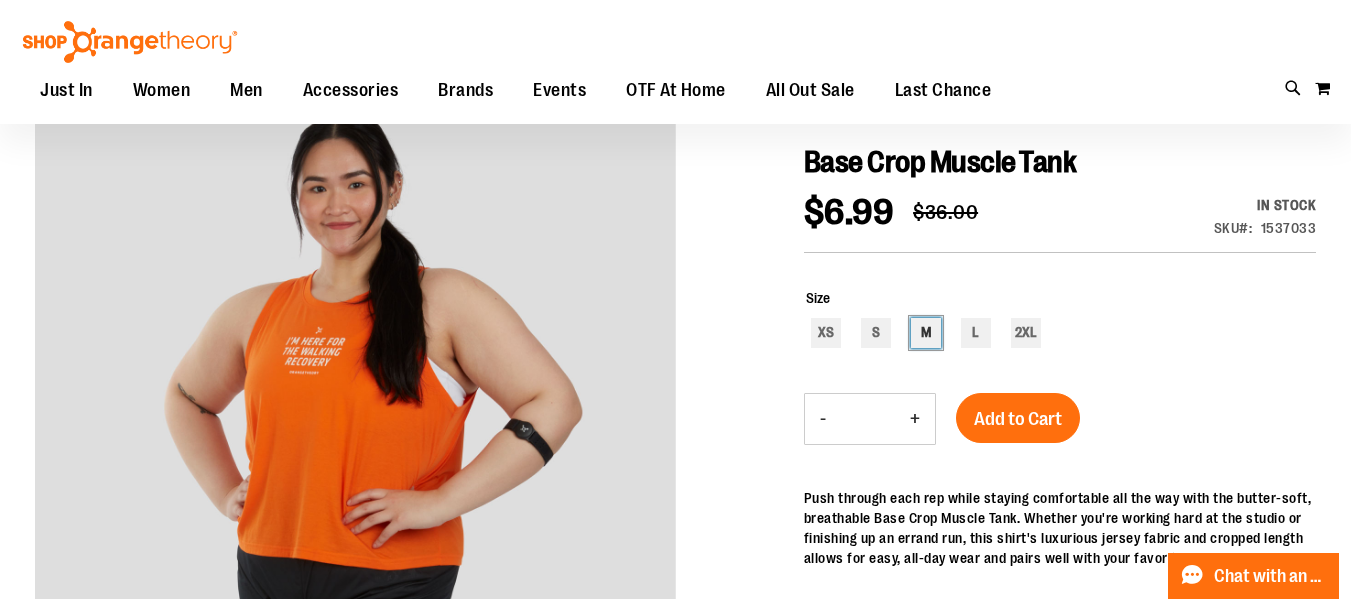 click on "M" at bounding box center (926, 333) 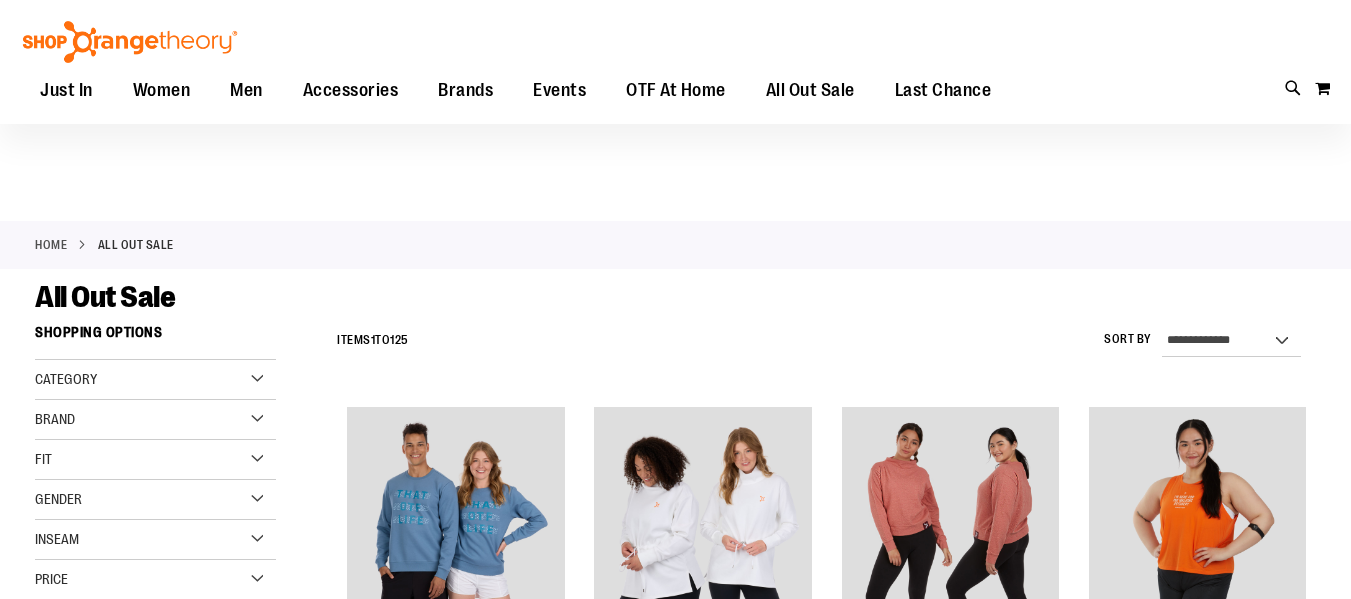 scroll, scrollTop: 199, scrollLeft: 0, axis: vertical 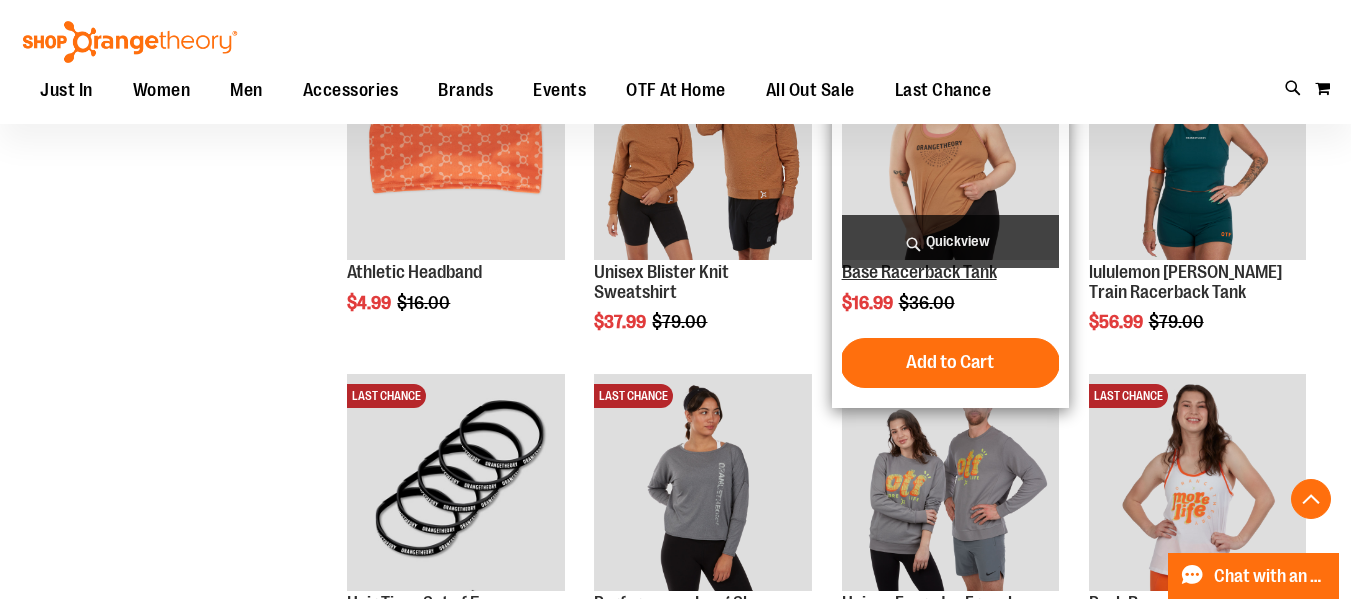 click on "Base Racerback Tank" at bounding box center [919, 272] 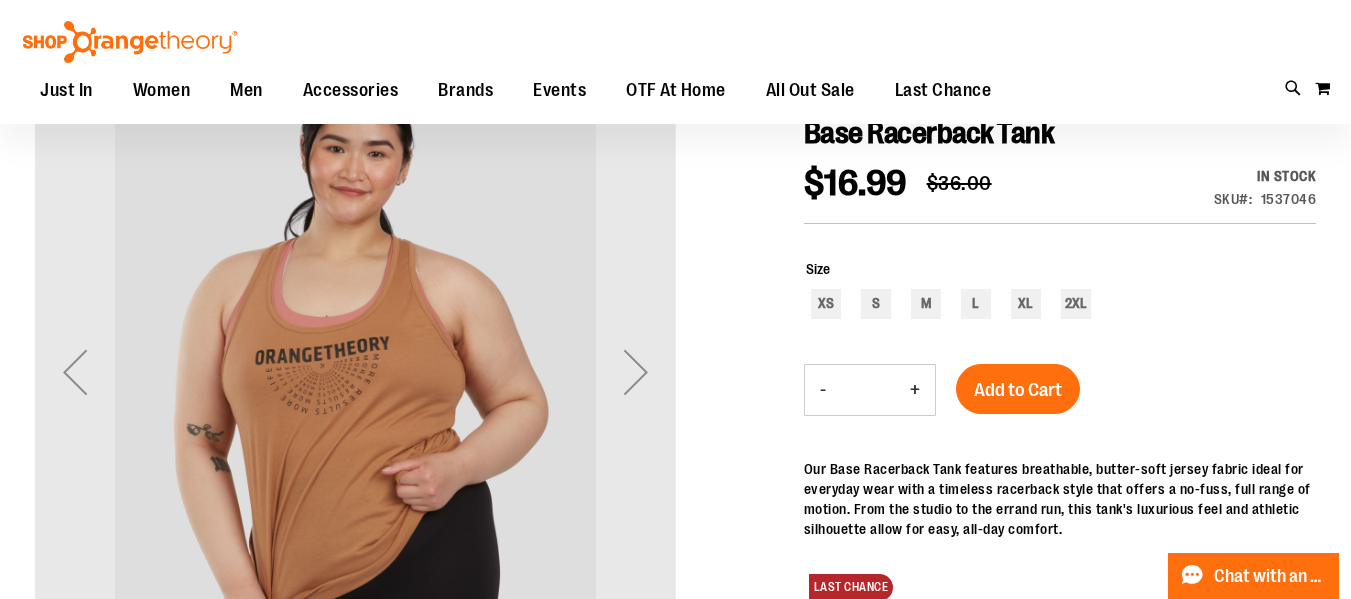 scroll, scrollTop: 197, scrollLeft: 0, axis: vertical 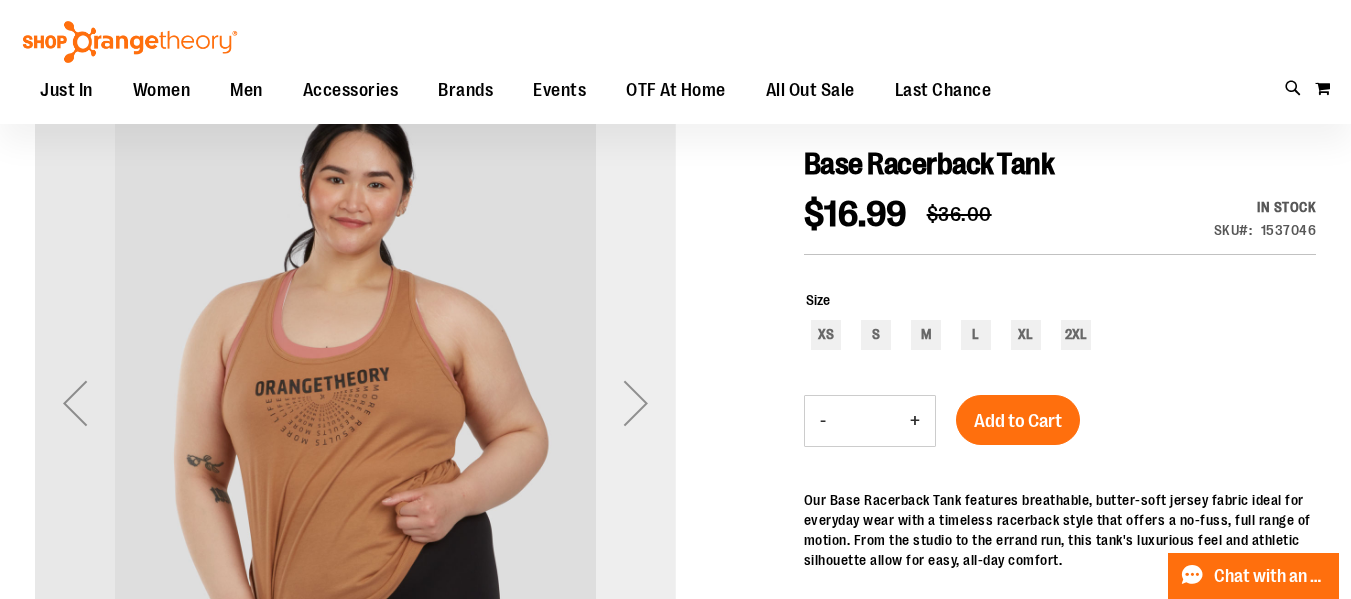 click at bounding box center (636, 403) 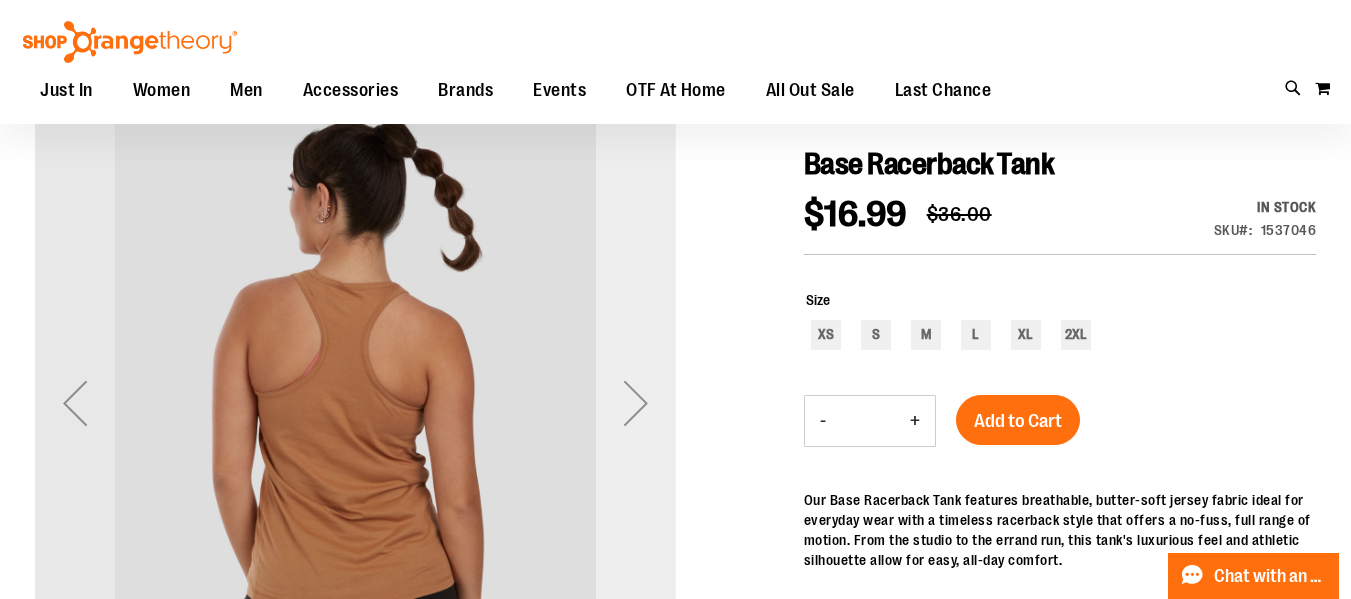 click at bounding box center [636, 403] 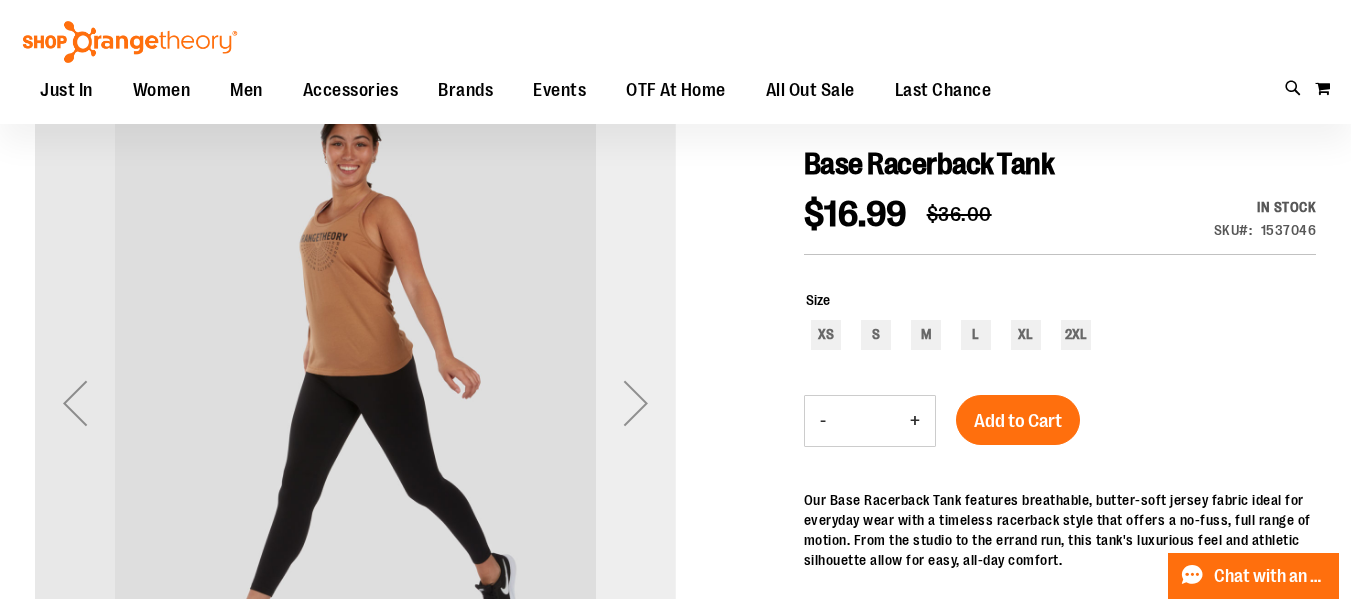 click at bounding box center (636, 403) 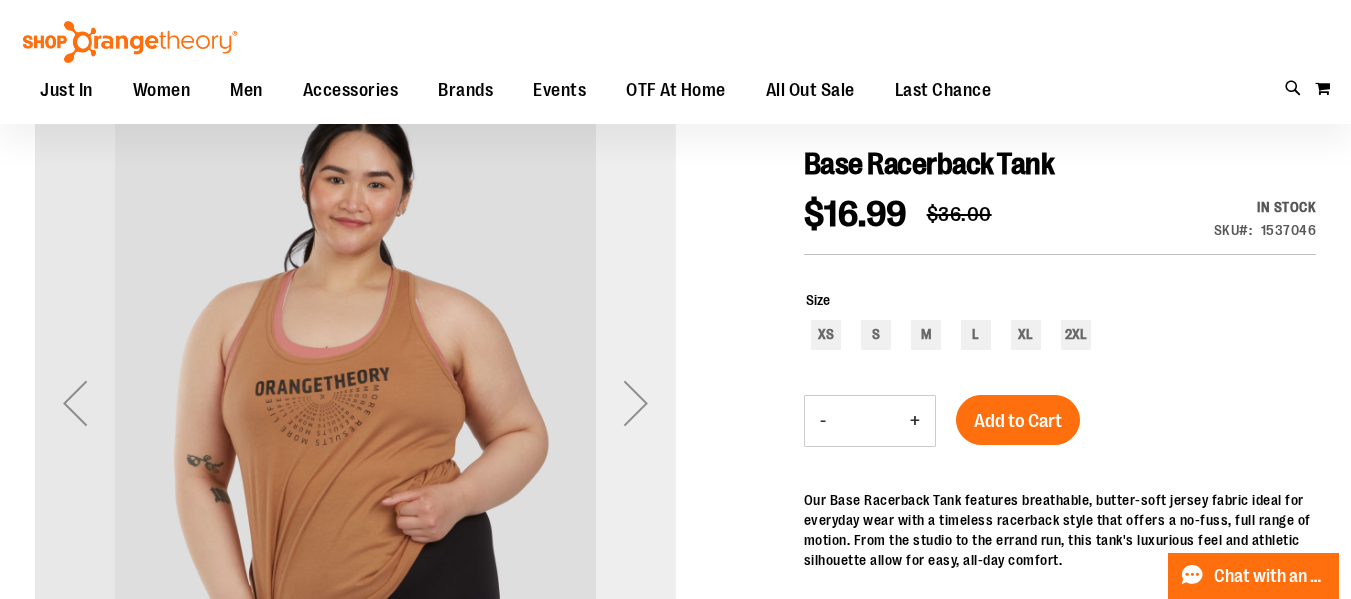 click at bounding box center [636, 403] 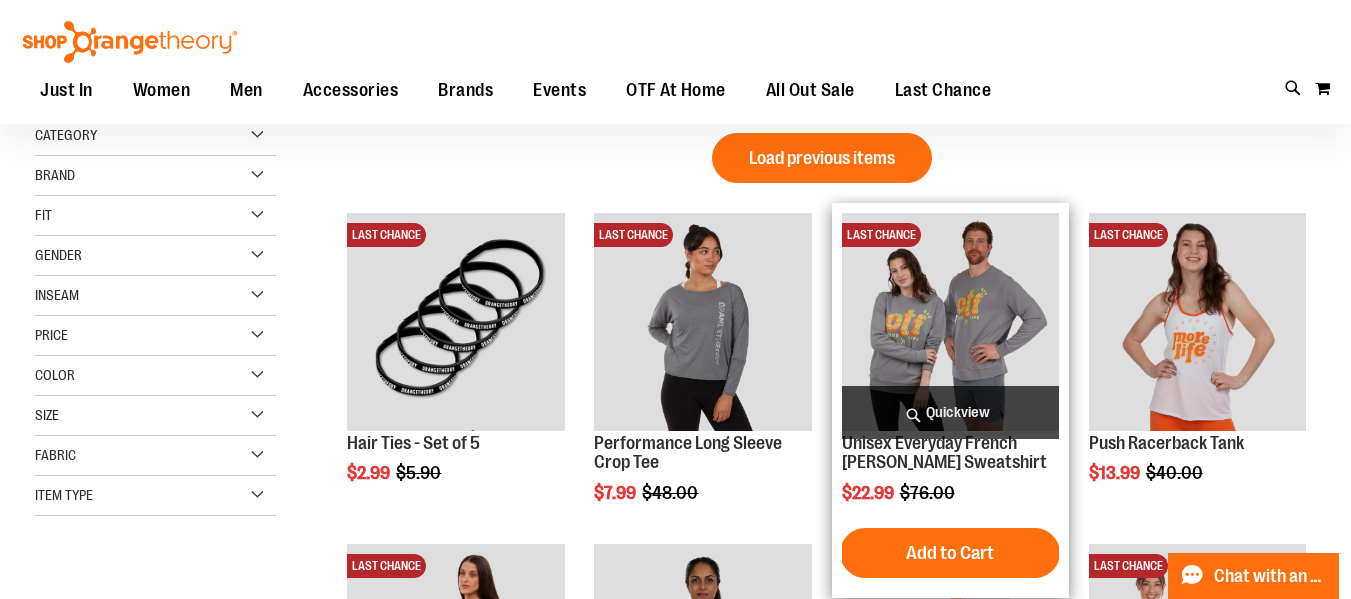 scroll, scrollTop: 199, scrollLeft: 0, axis: vertical 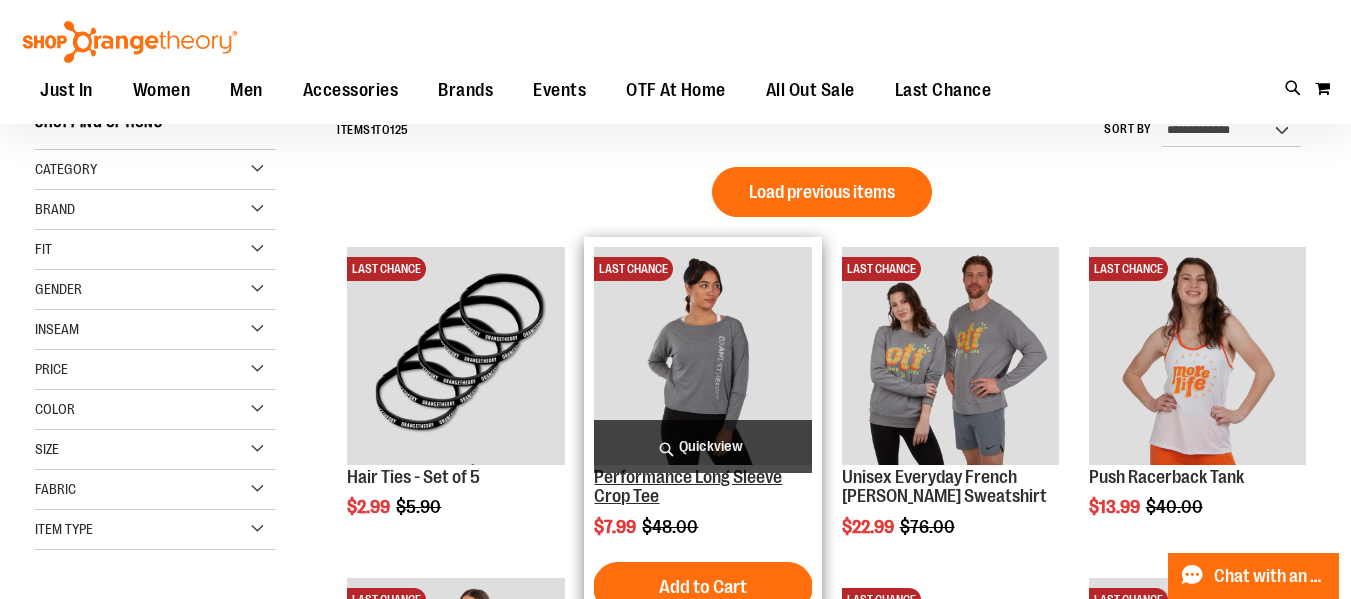 click on "Performance Long Sleeve Crop Tee" at bounding box center [688, 487] 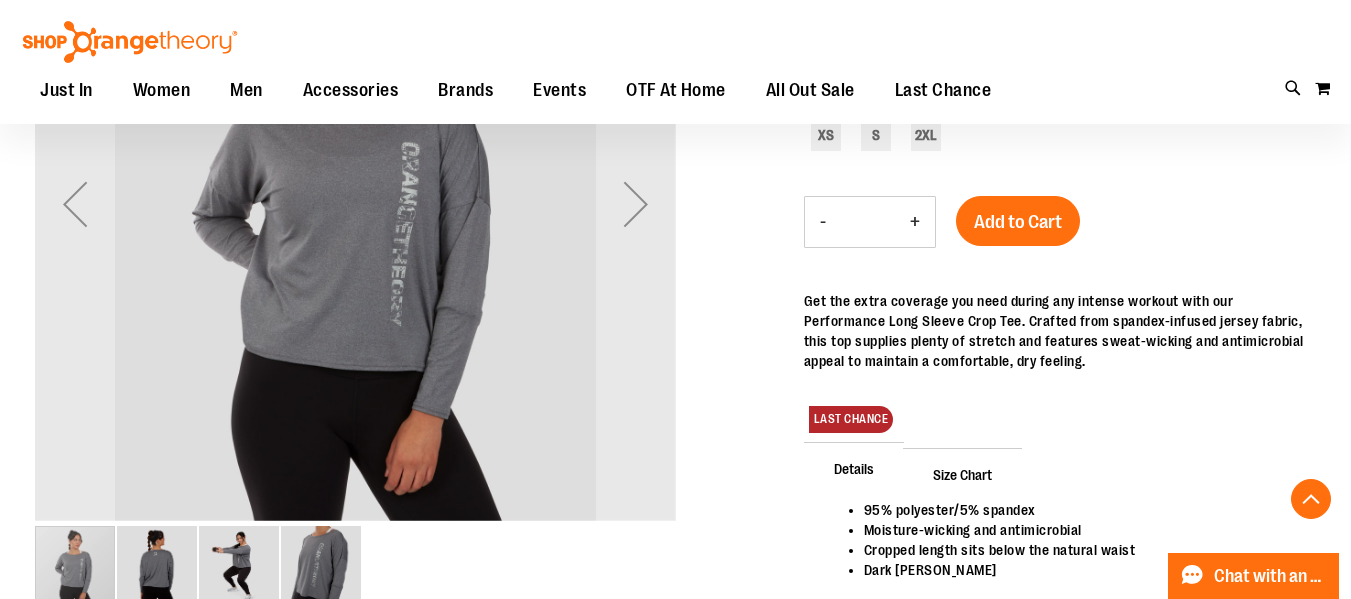 scroll, scrollTop: 399, scrollLeft: 0, axis: vertical 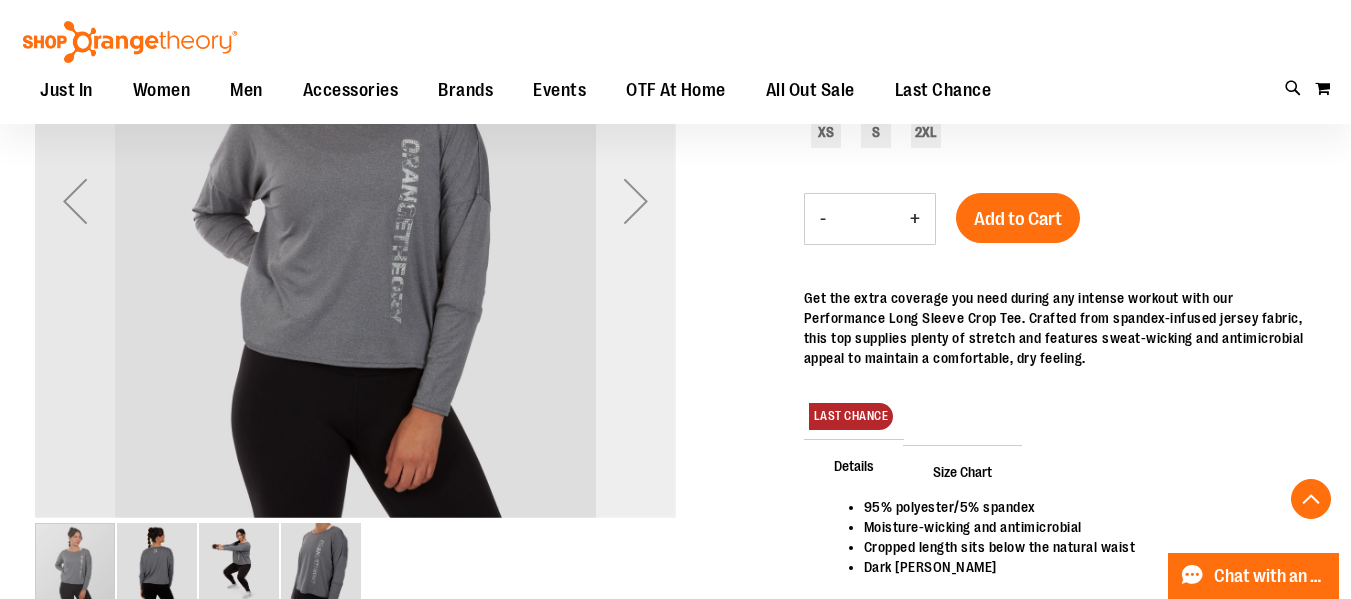 click at bounding box center [636, 201] 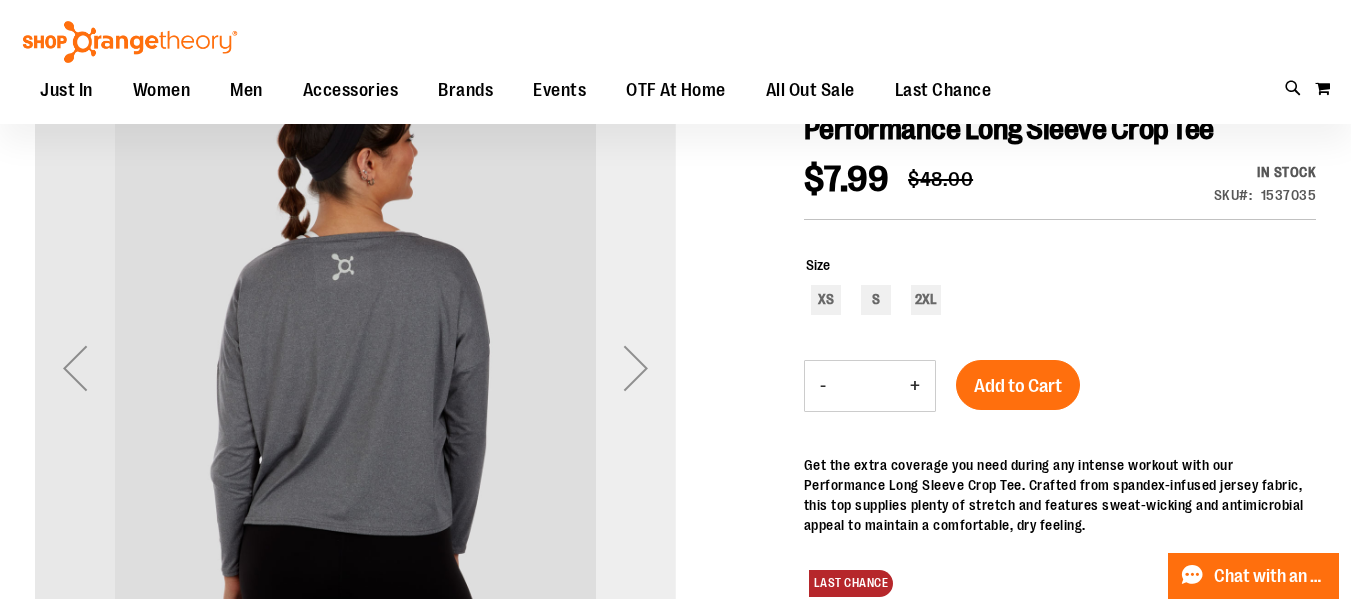 scroll, scrollTop: 299, scrollLeft: 0, axis: vertical 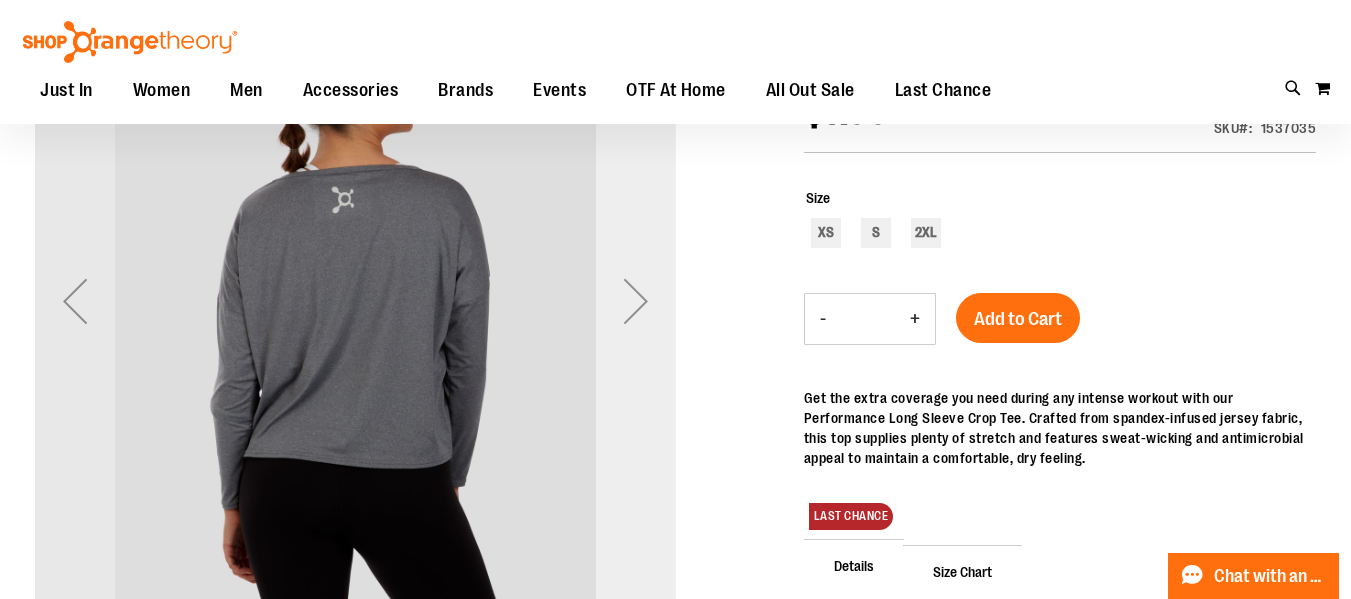 click at bounding box center [636, 301] 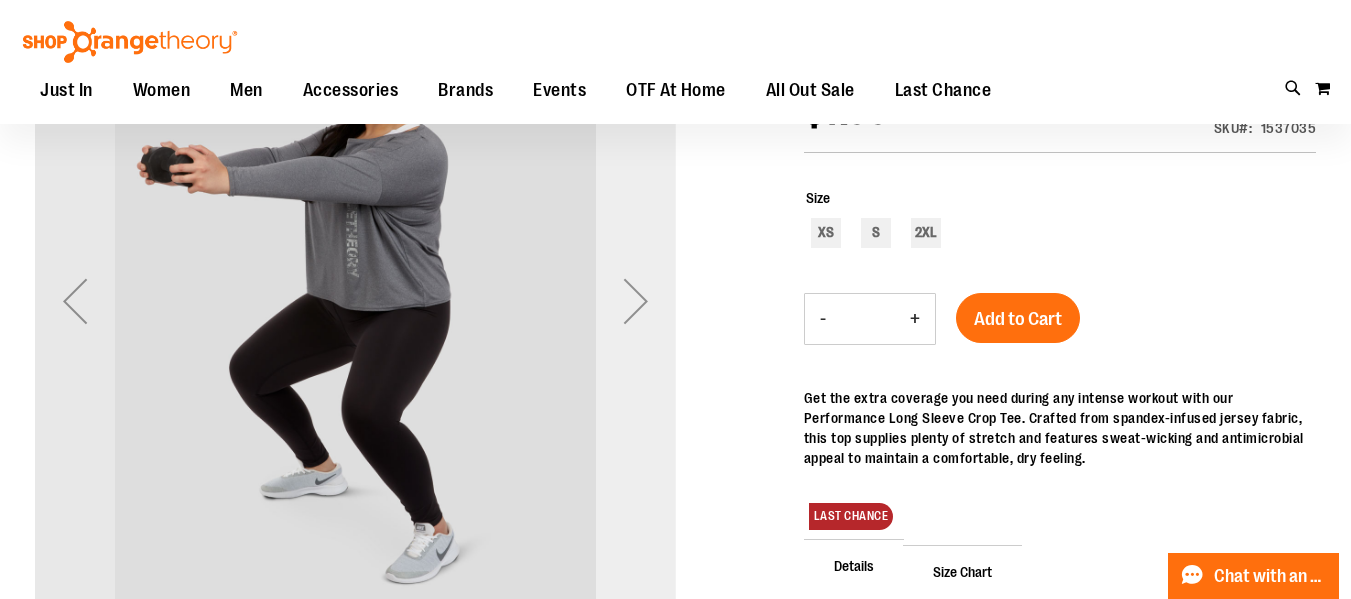 click at bounding box center (636, 301) 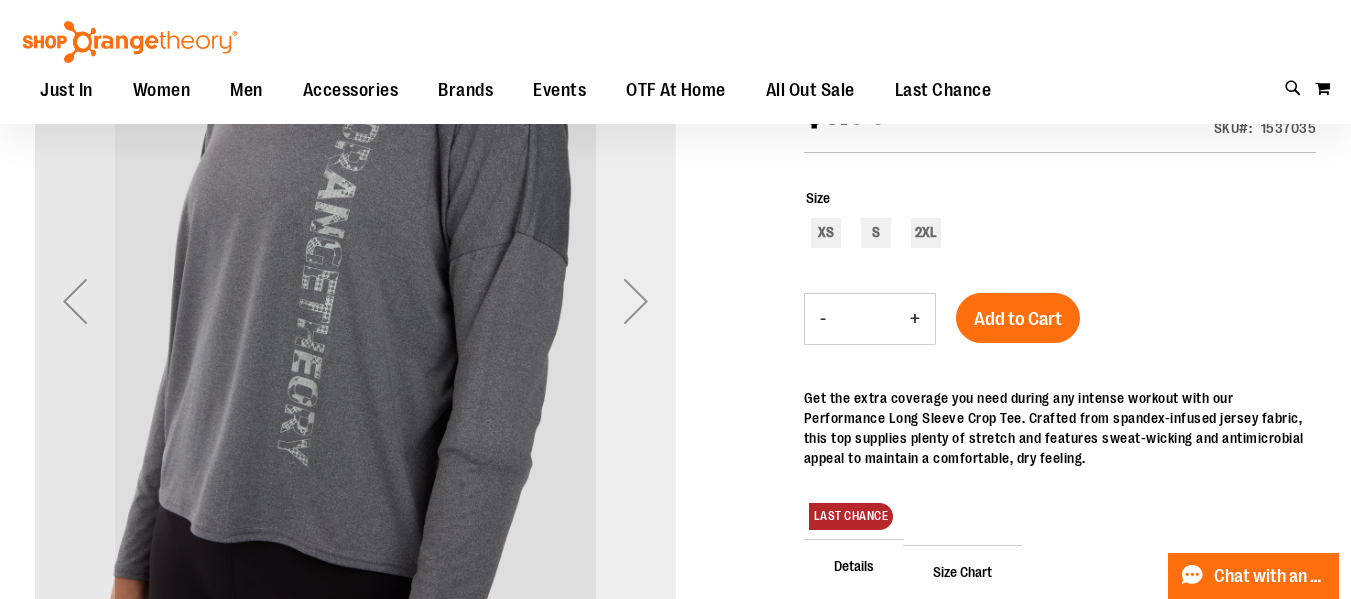 click at bounding box center (636, 301) 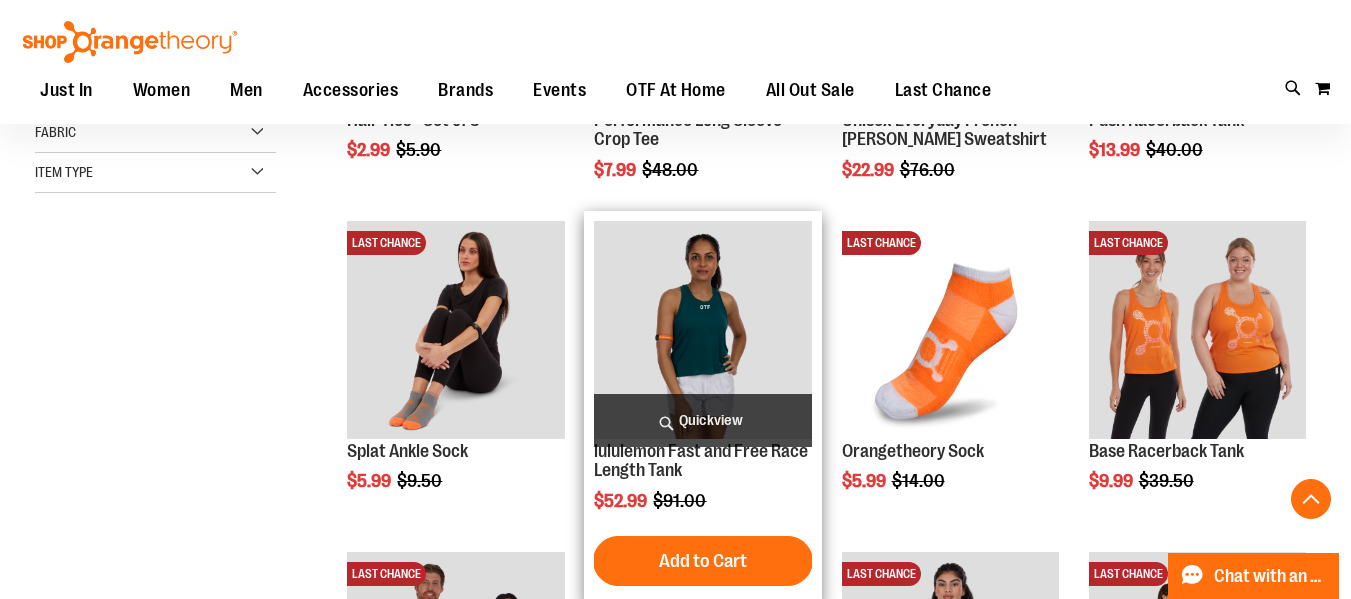 scroll, scrollTop: 399, scrollLeft: 0, axis: vertical 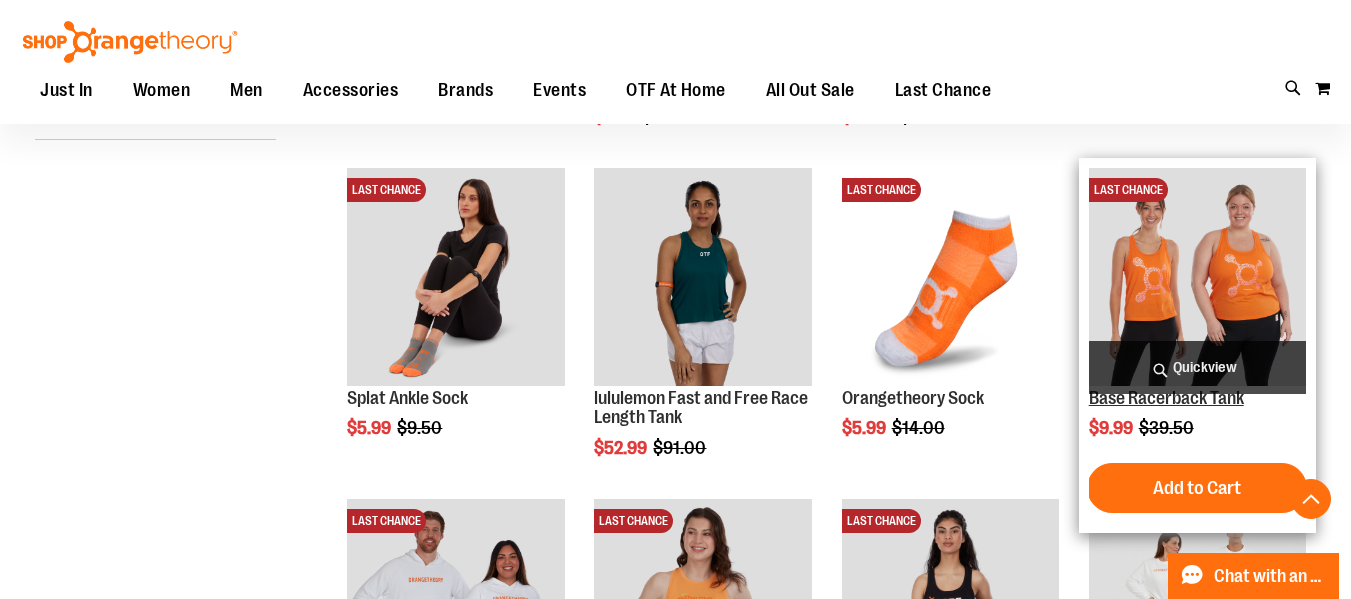 click on "Base Racerback Tank" at bounding box center (1166, 398) 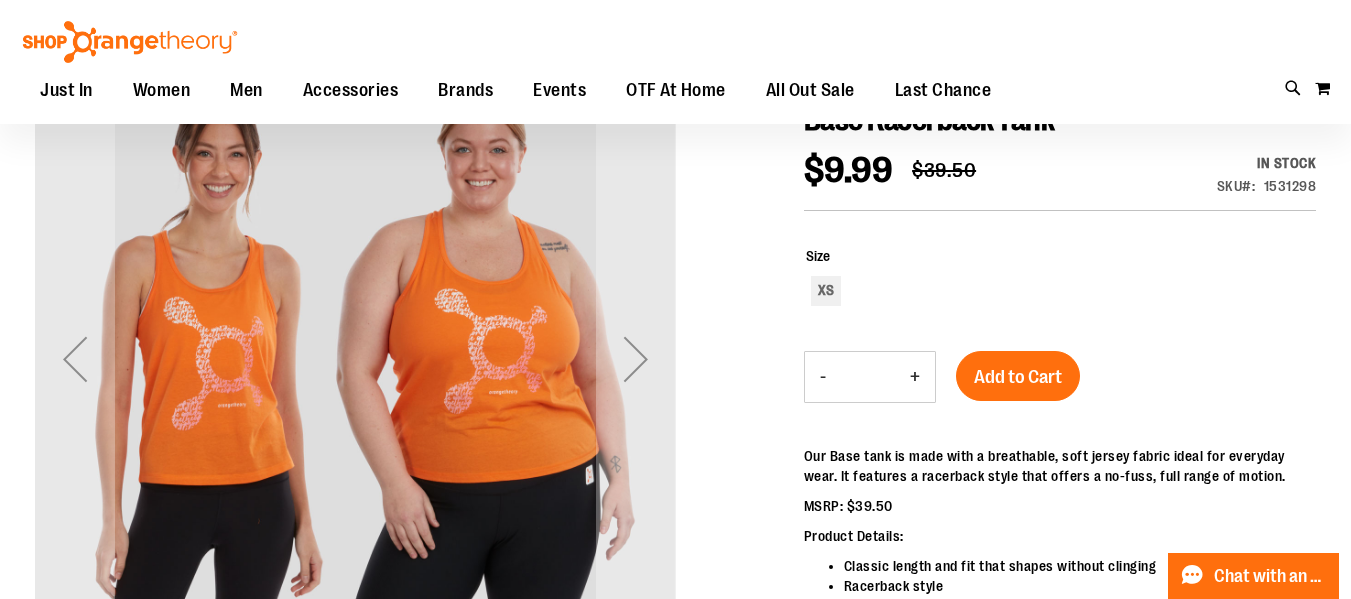 scroll, scrollTop: 299, scrollLeft: 0, axis: vertical 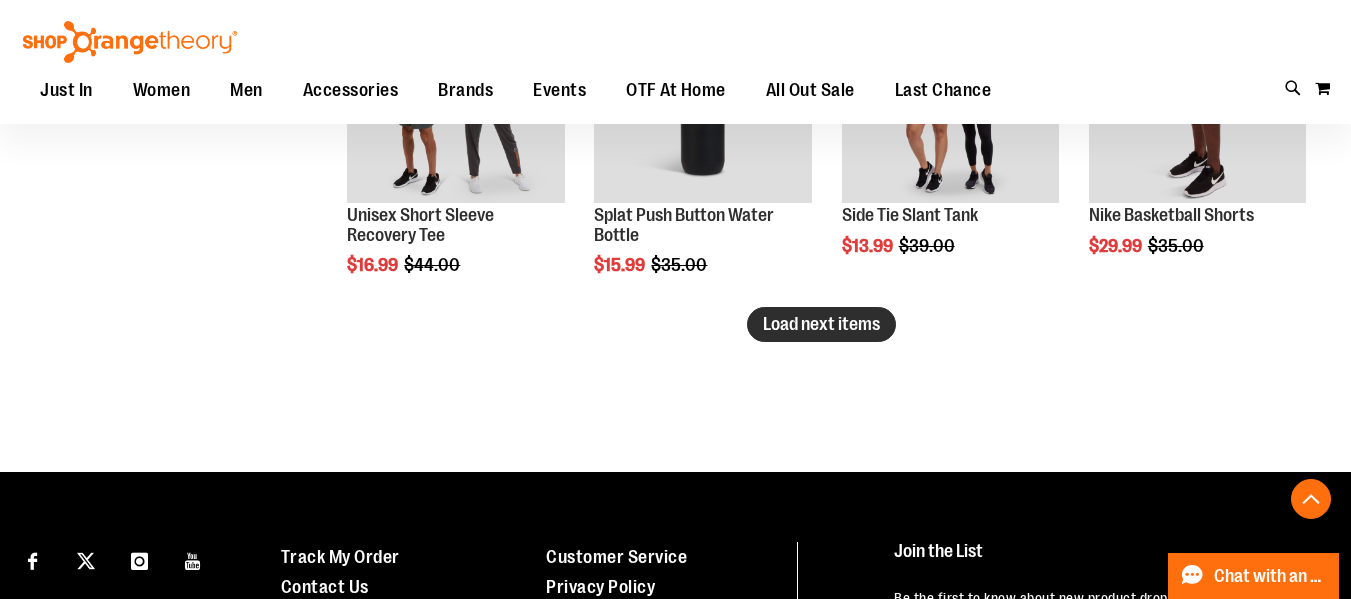 click on "Load next items" at bounding box center [821, 324] 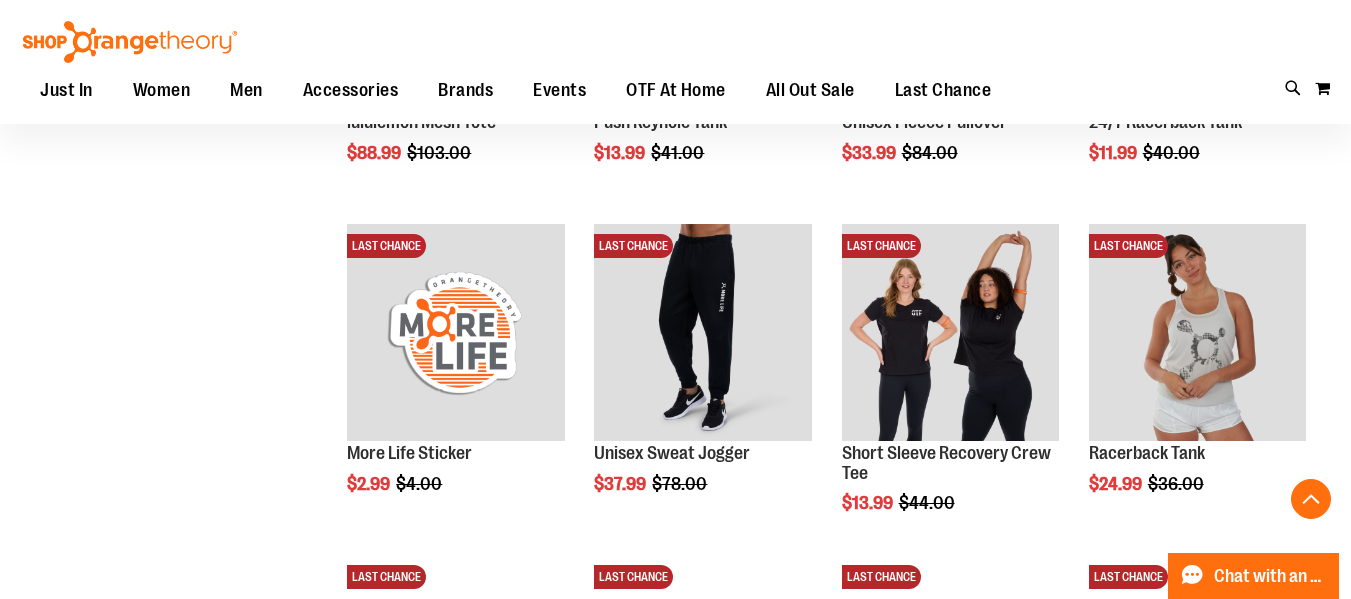 scroll, scrollTop: 1849, scrollLeft: 0, axis: vertical 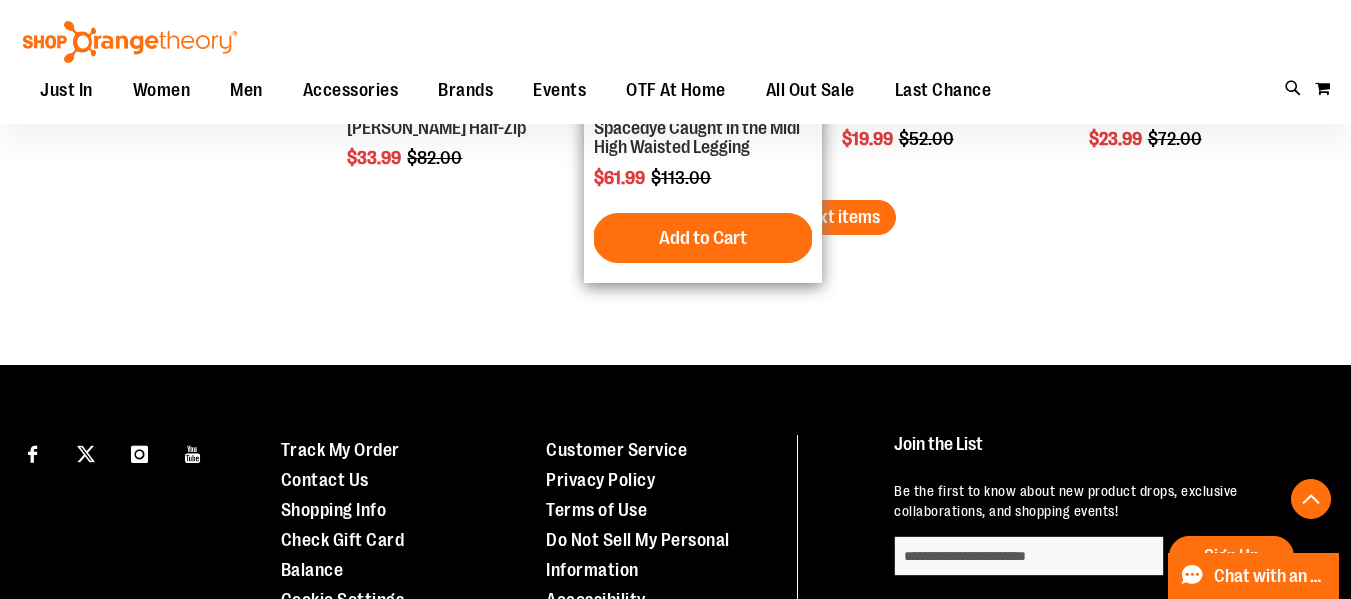 click on "LAST CHANCE
Beyond Yoga Women's Spacedye Caught in the Midi High Waisted Legging
$61.99
Regular Price
$113.00
Quickview
Add to Cart In stock" at bounding box center (702, 76) 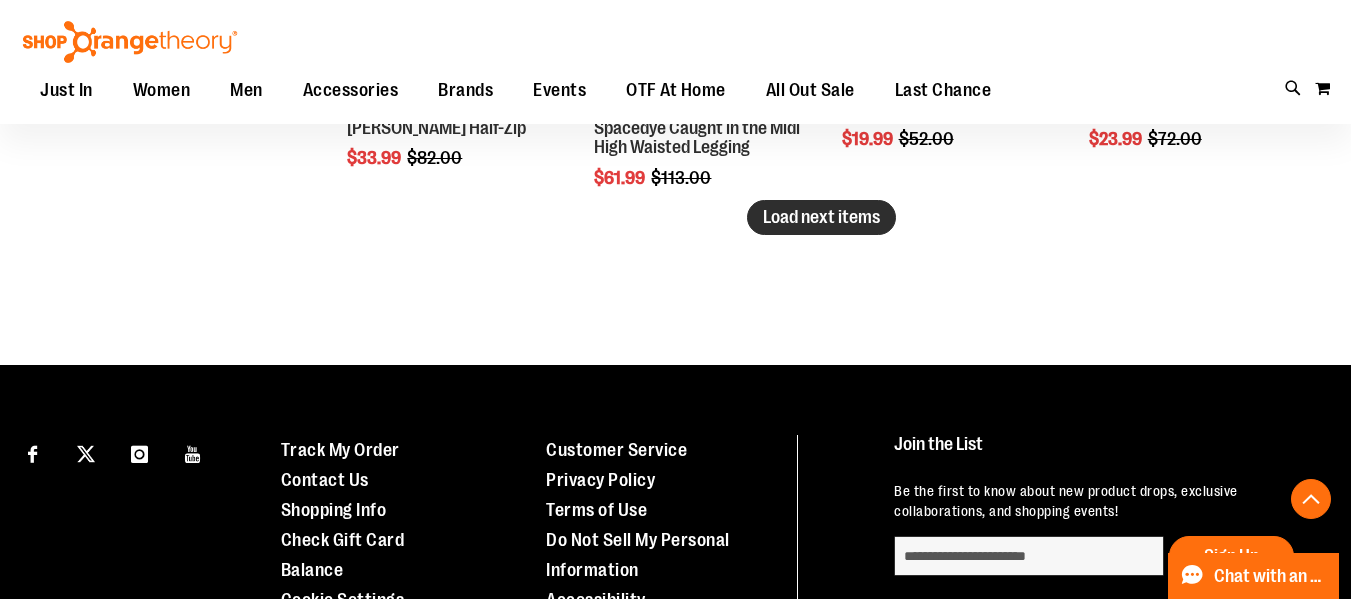 click on "Load next items" at bounding box center [821, 217] 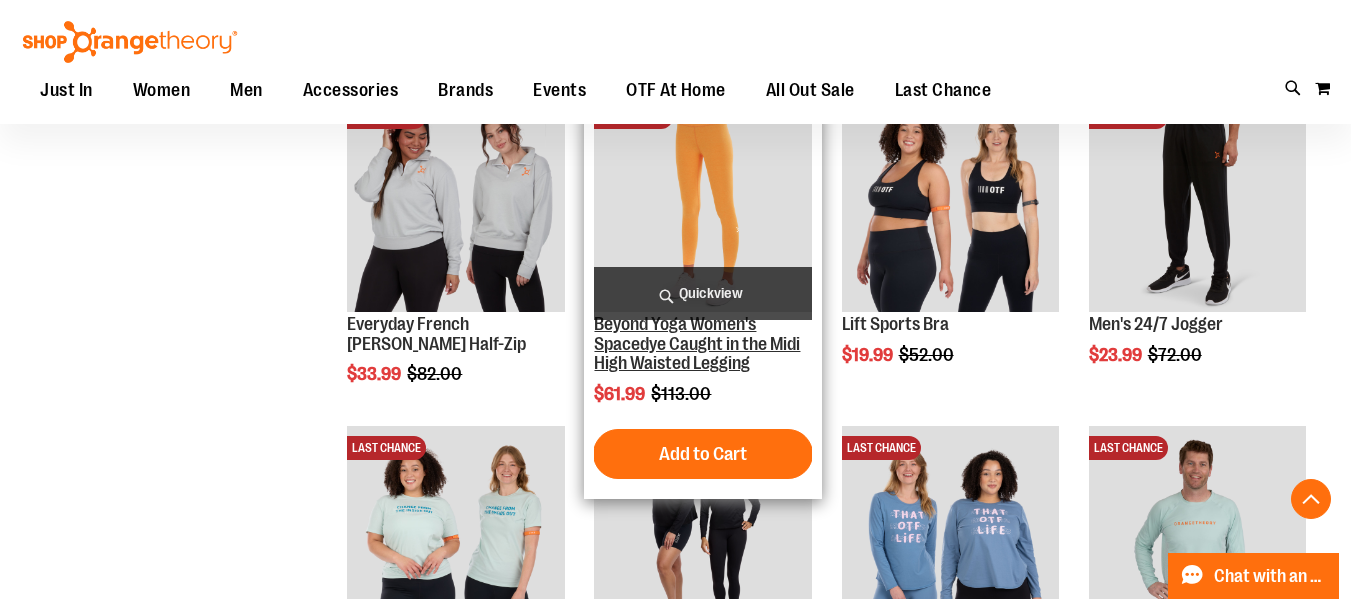 scroll, scrollTop: 3949, scrollLeft: 0, axis: vertical 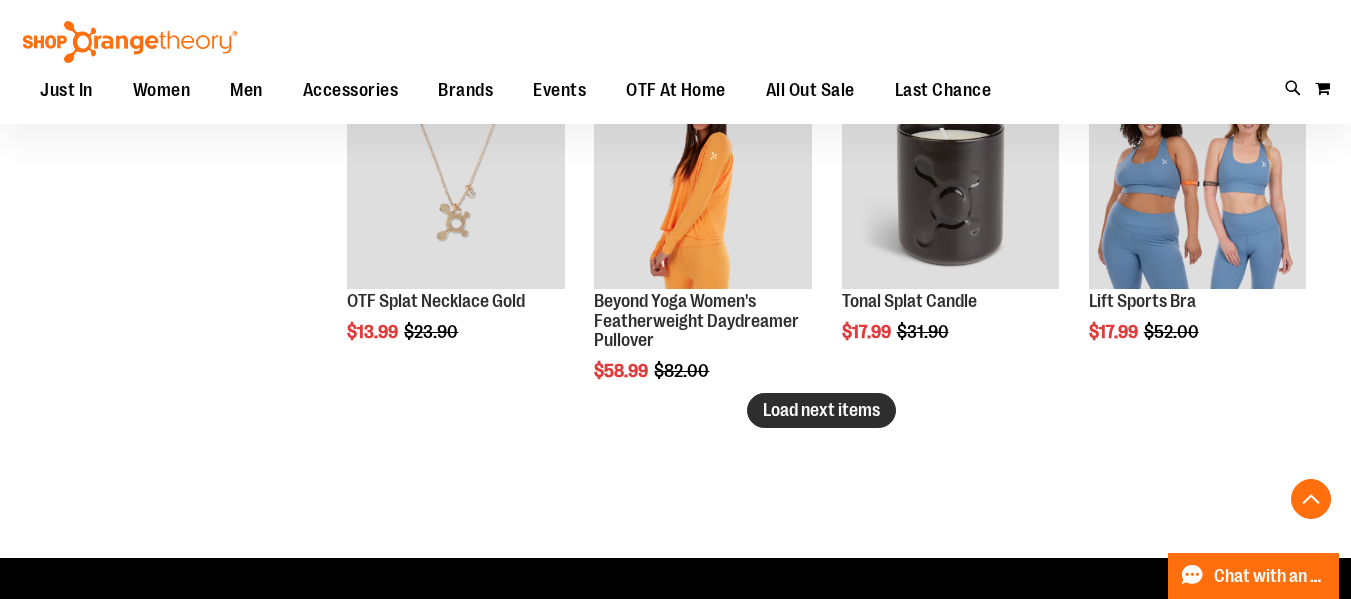 click on "Load next items" at bounding box center (821, 410) 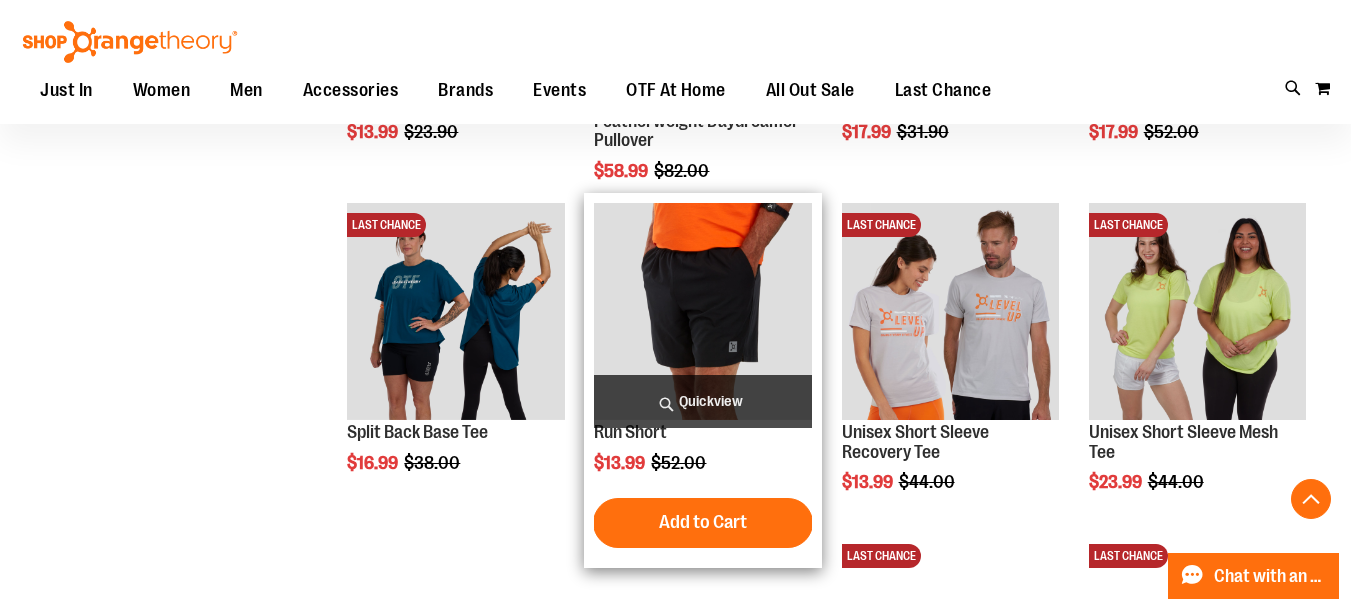 scroll, scrollTop: 5249, scrollLeft: 0, axis: vertical 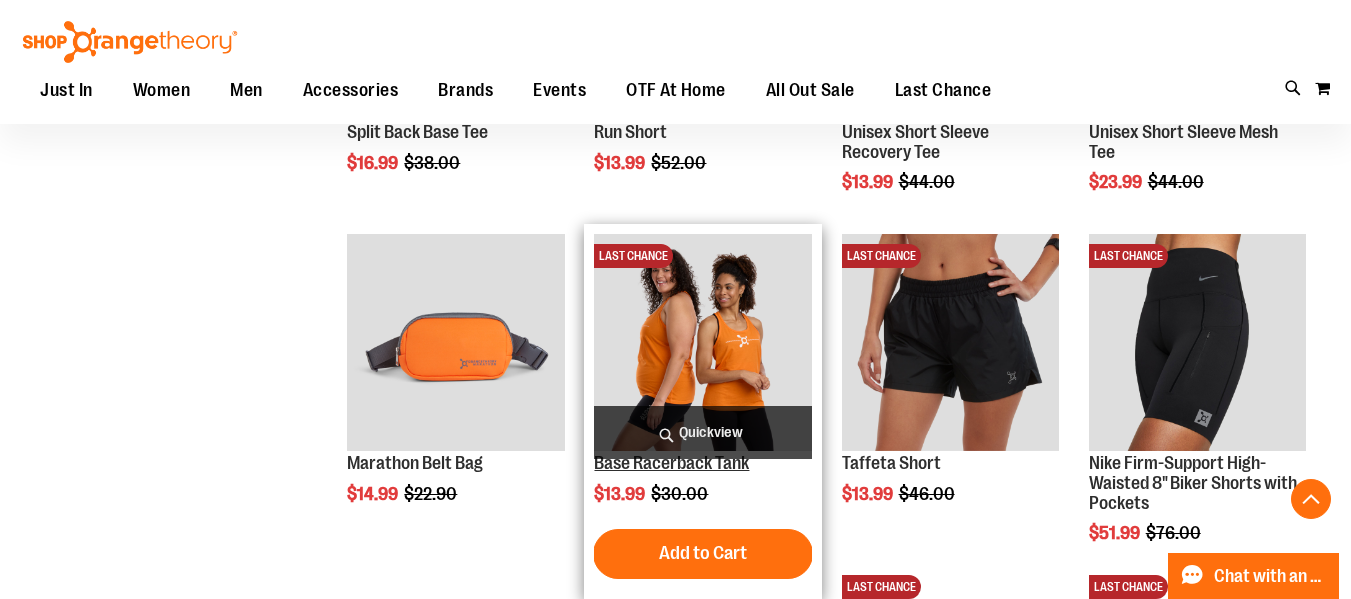 click on "Base Racerback Tank" at bounding box center [671, 463] 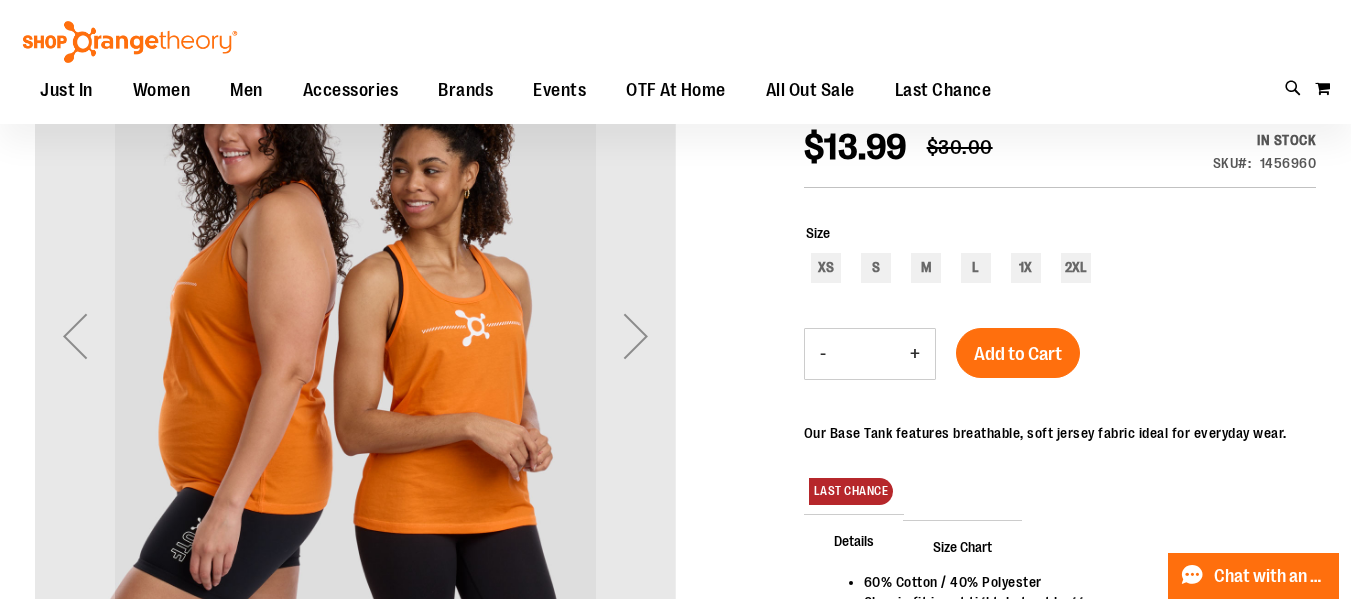 scroll, scrollTop: 299, scrollLeft: 0, axis: vertical 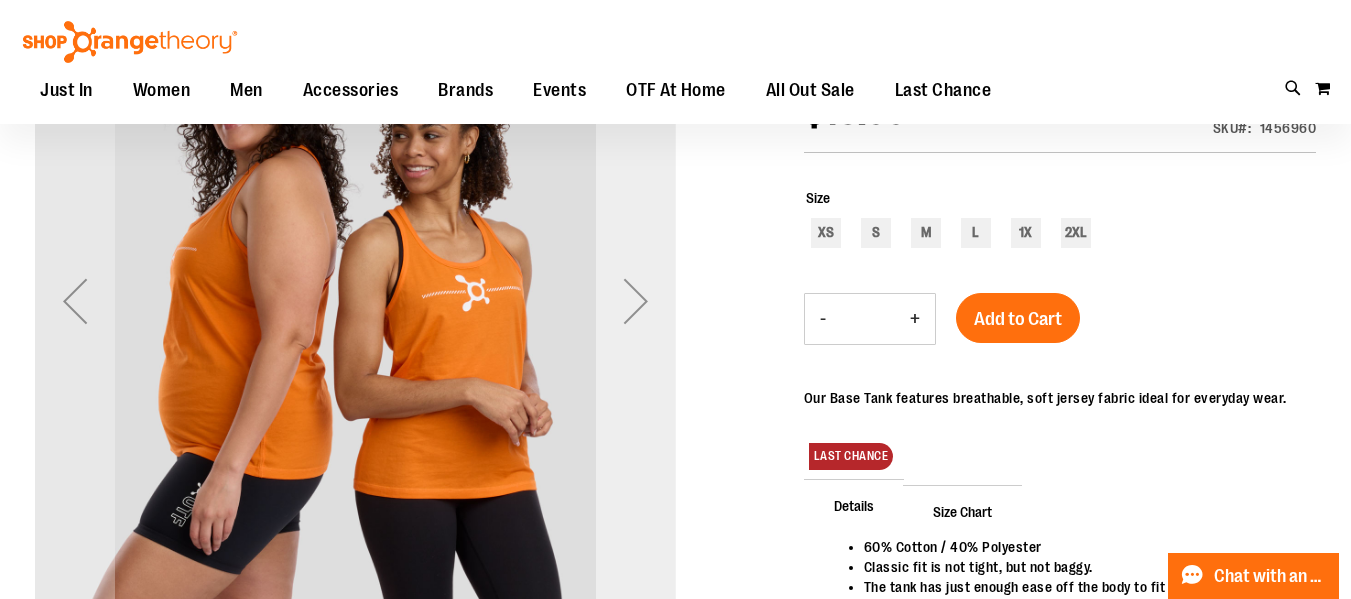 click at bounding box center (636, 301) 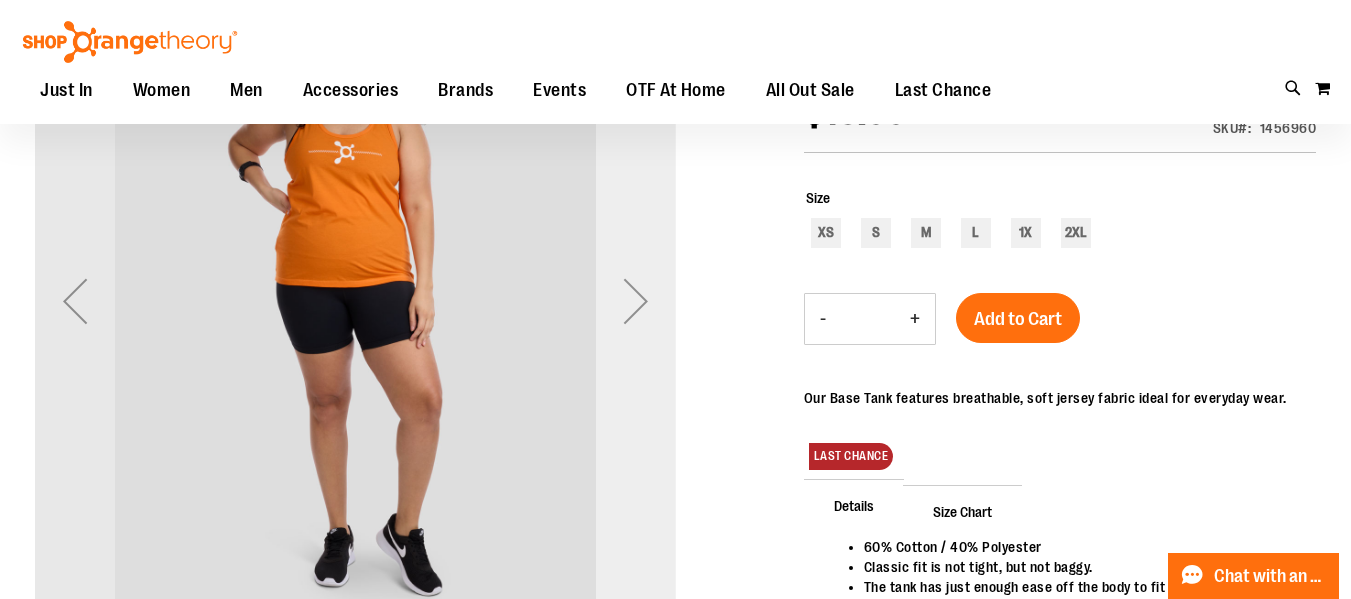 scroll, scrollTop: 199, scrollLeft: 0, axis: vertical 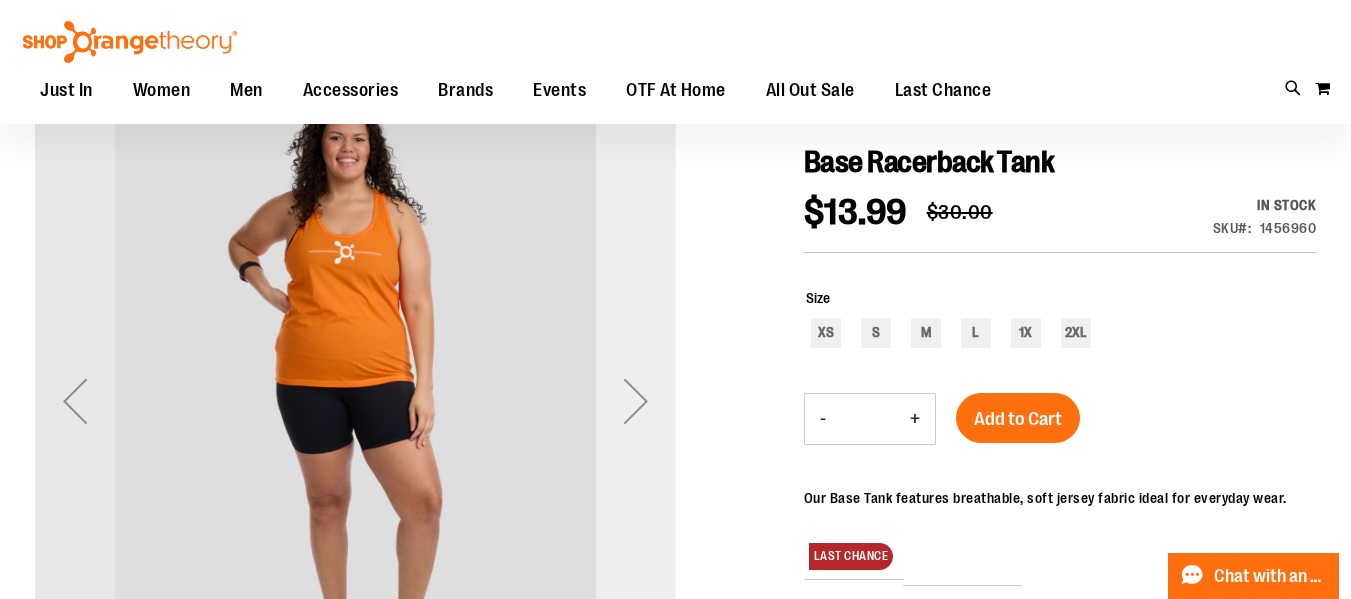 click at bounding box center [636, 401] 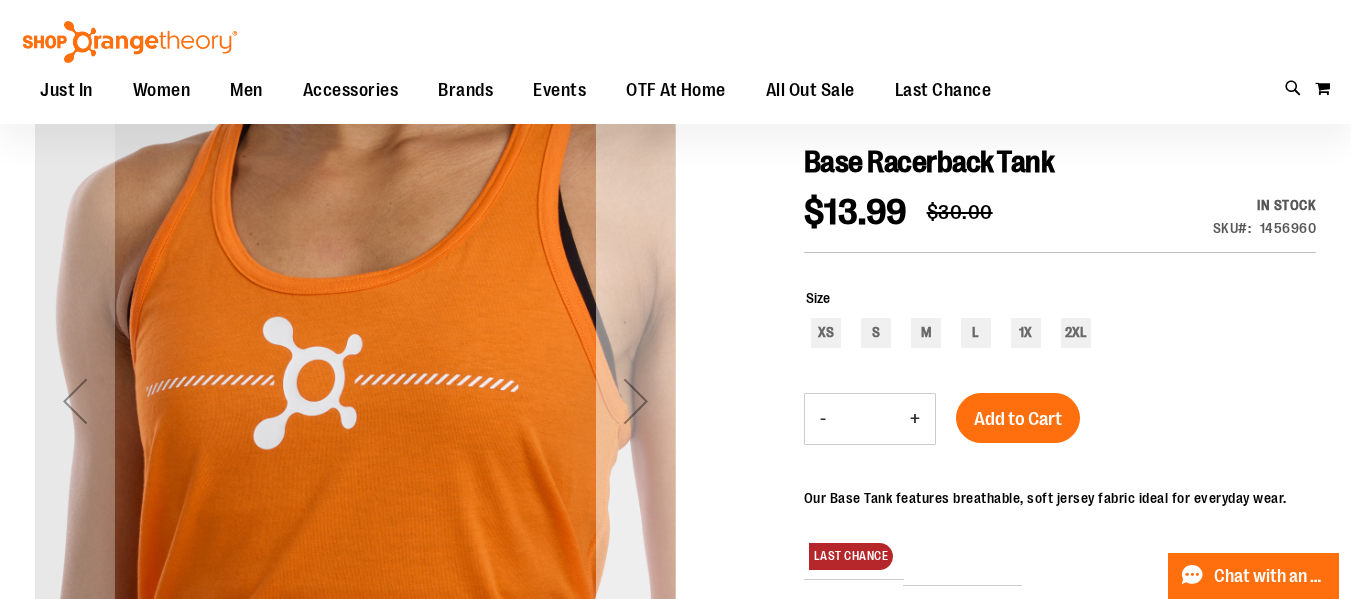 click at bounding box center [636, 401] 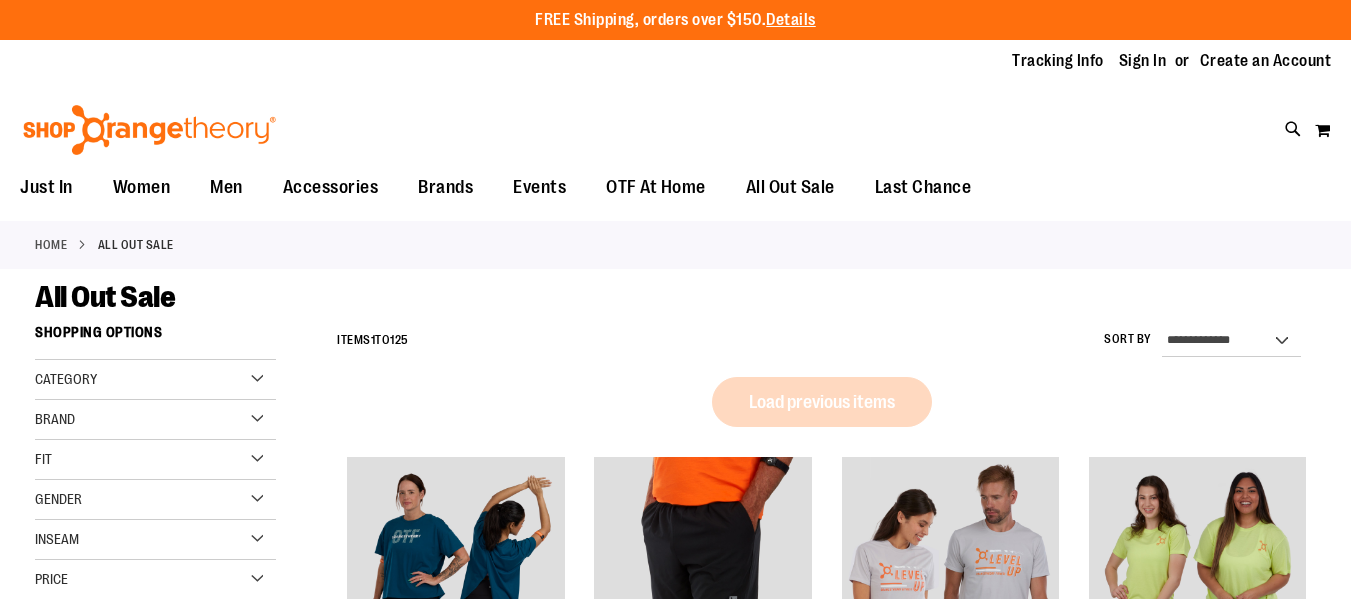 scroll, scrollTop: 0, scrollLeft: 0, axis: both 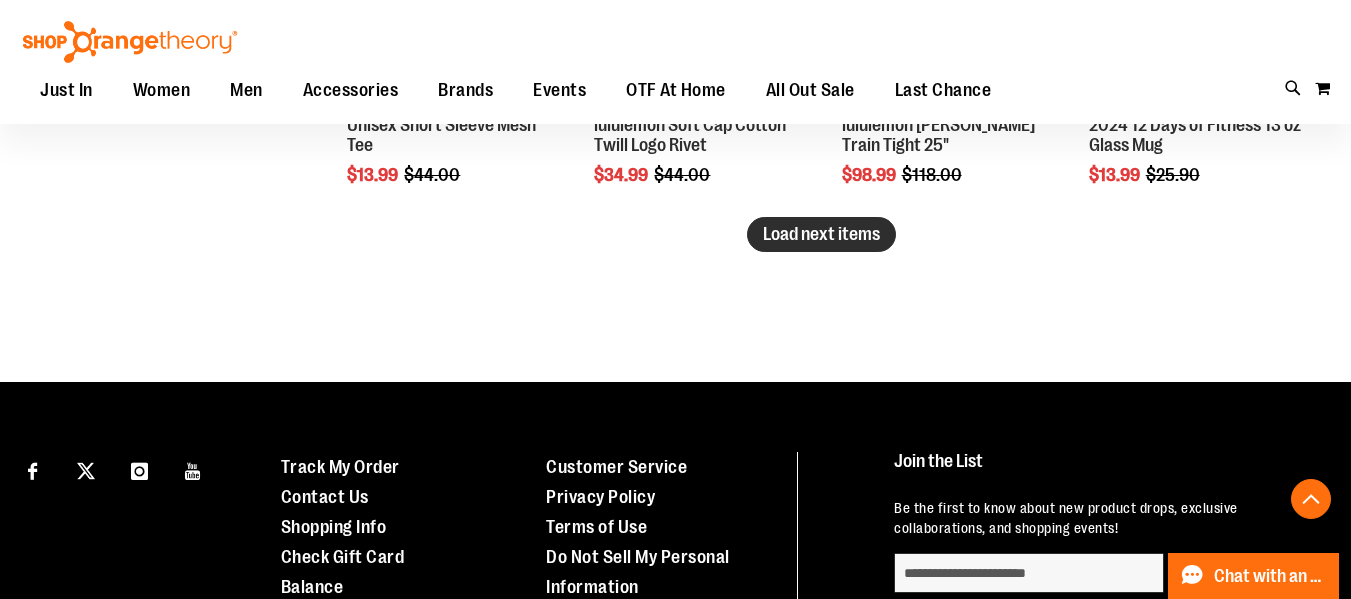 click on "Load next items" at bounding box center (821, 234) 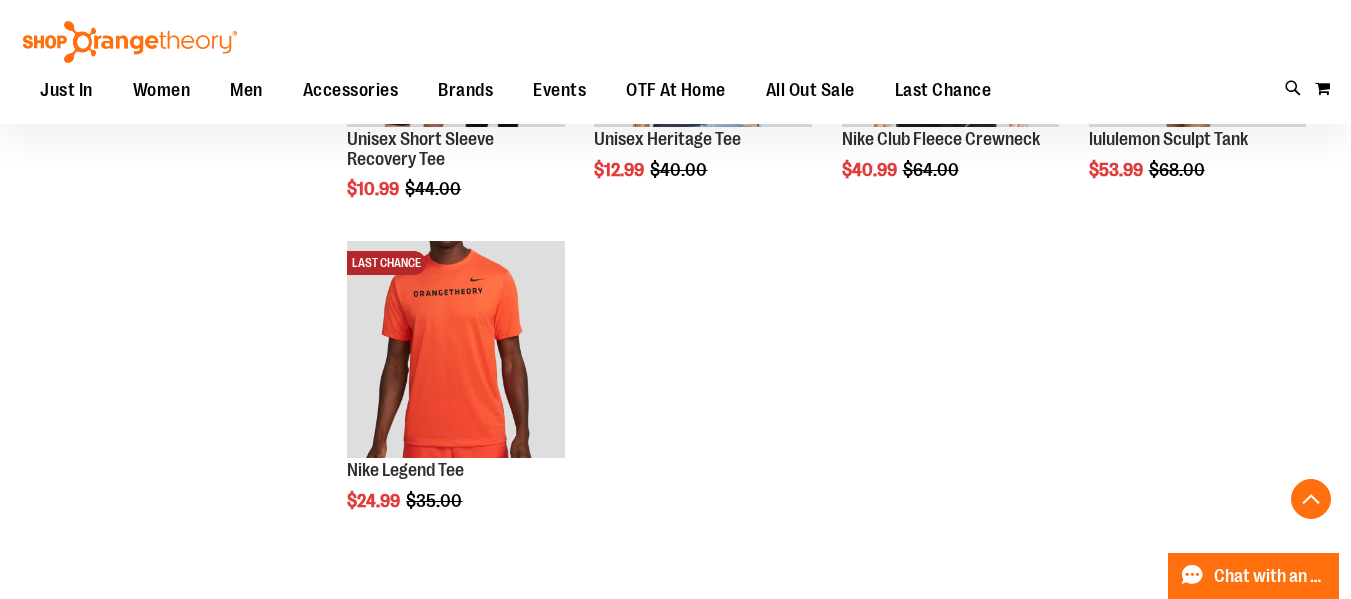scroll, scrollTop: 3399, scrollLeft: 0, axis: vertical 